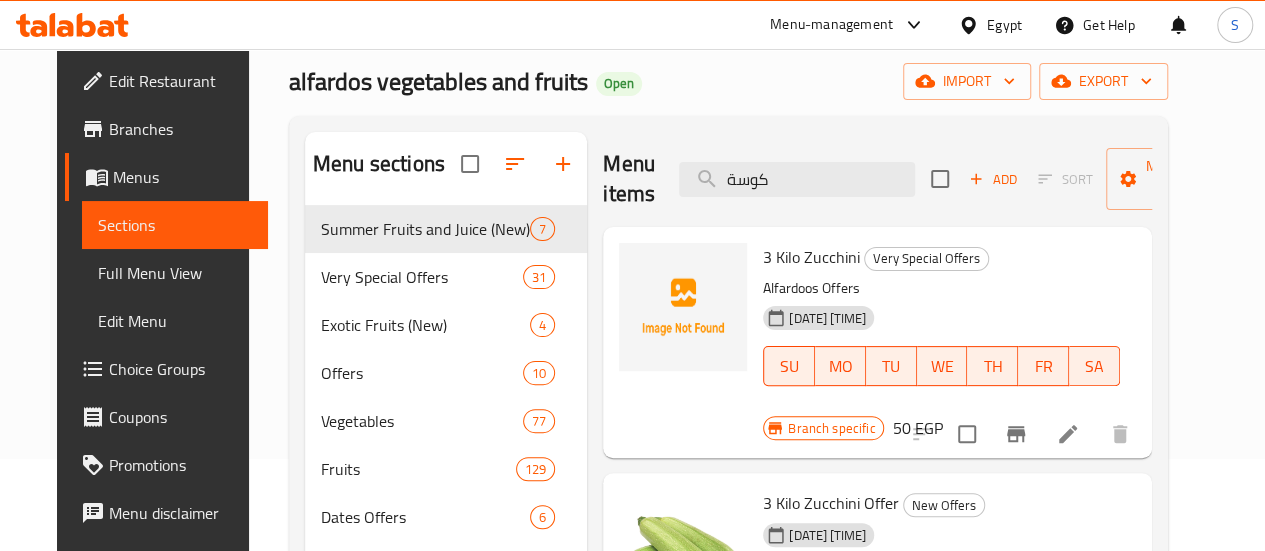 scroll, scrollTop: 88, scrollLeft: 0, axis: vertical 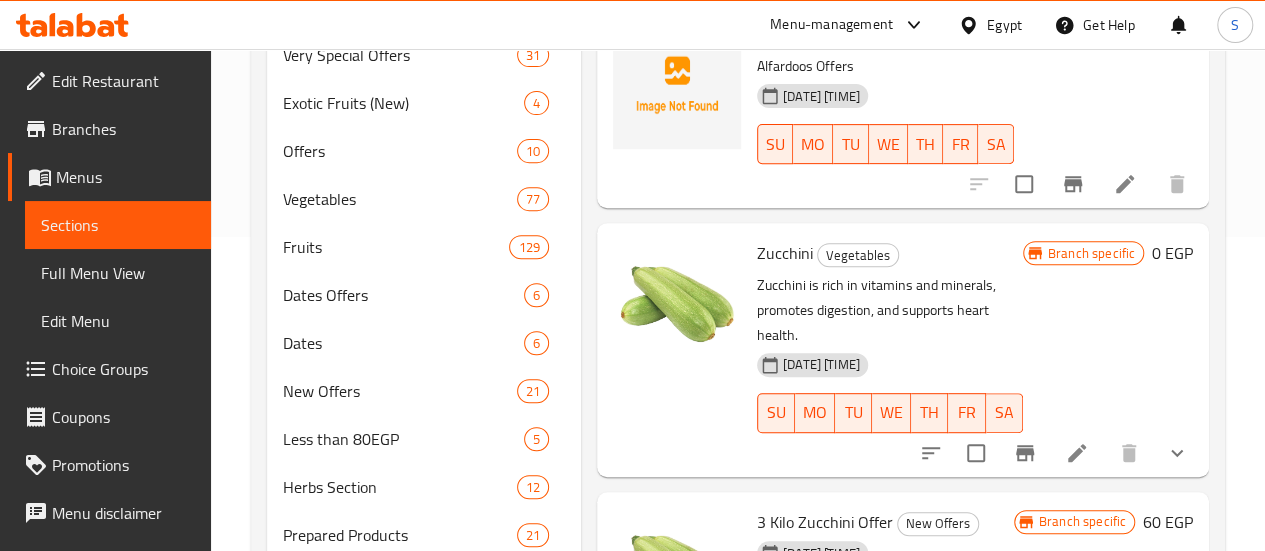 type on "كوس" 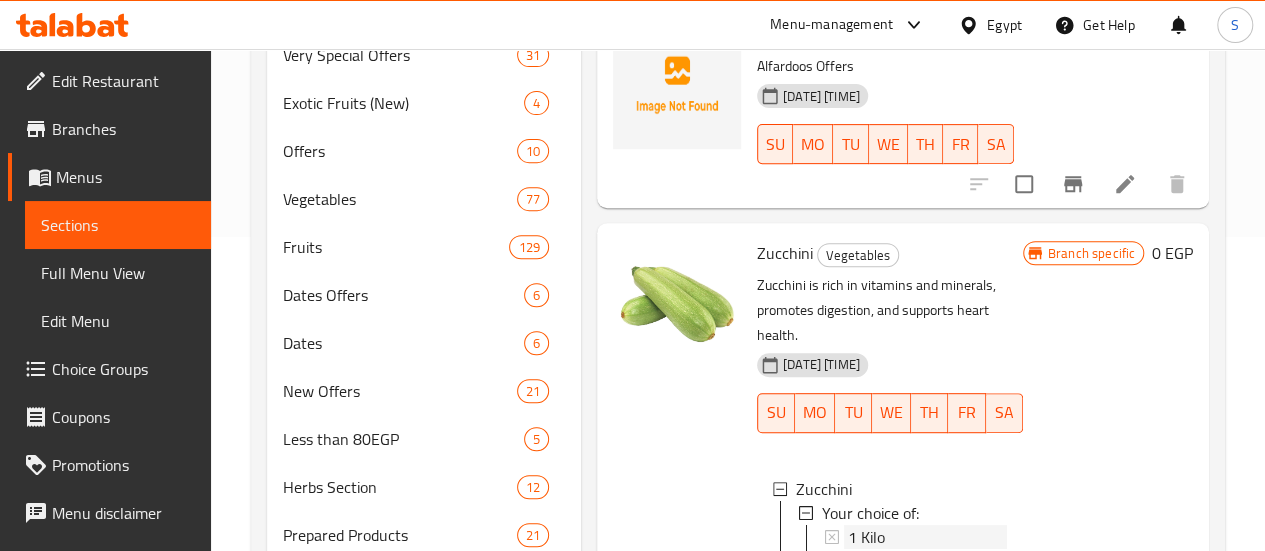 click on "1 Kilo" at bounding box center (866, 537) 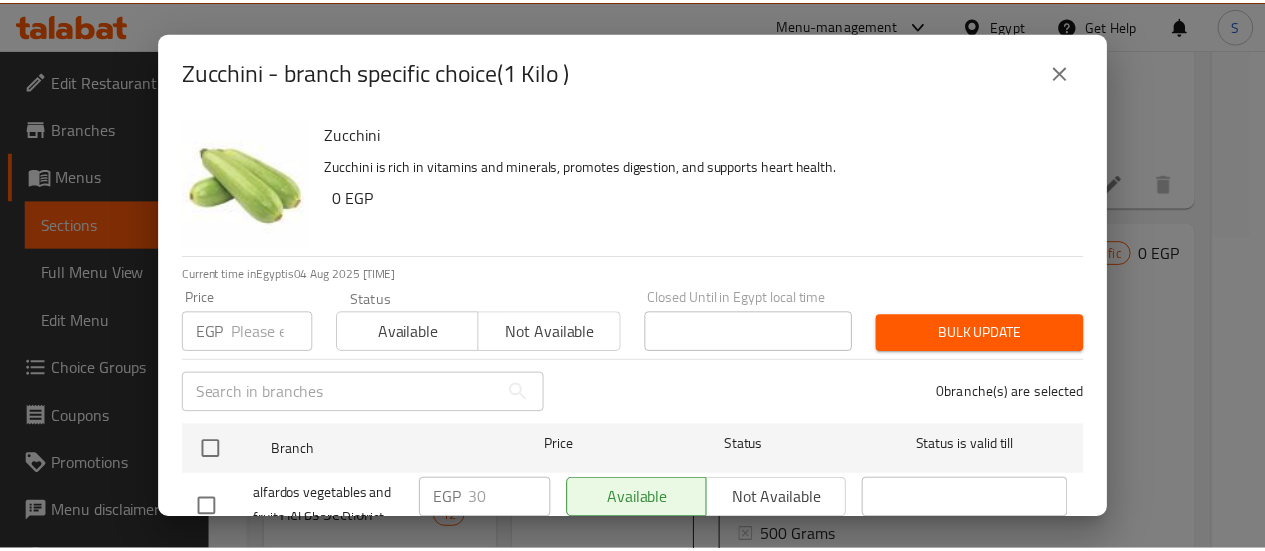 scroll, scrollTop: 74, scrollLeft: 0, axis: vertical 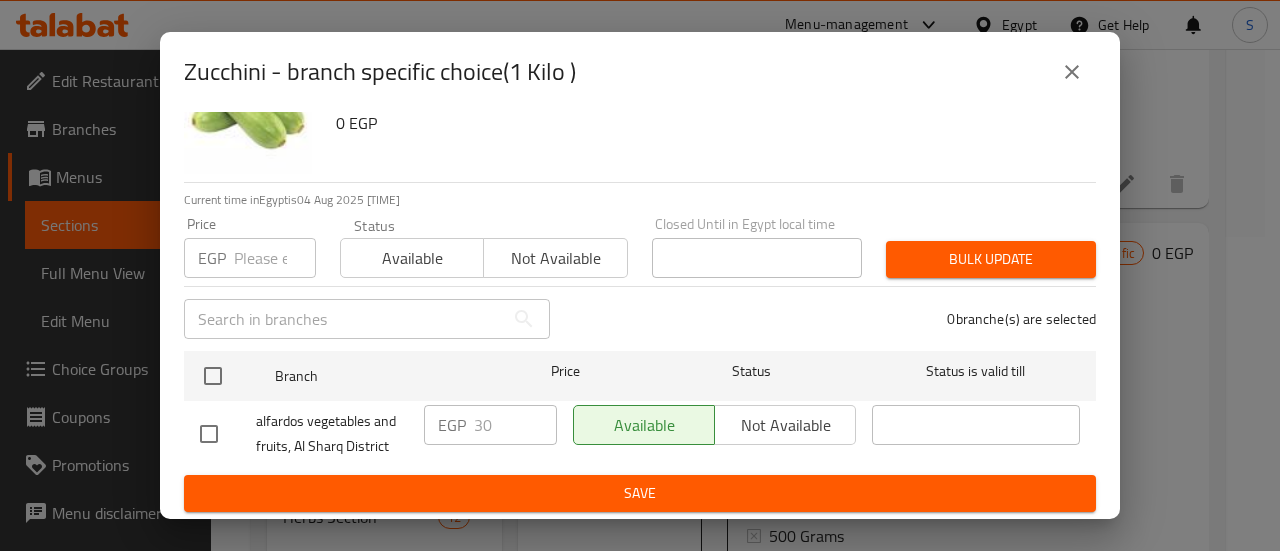 click at bounding box center [275, 258] 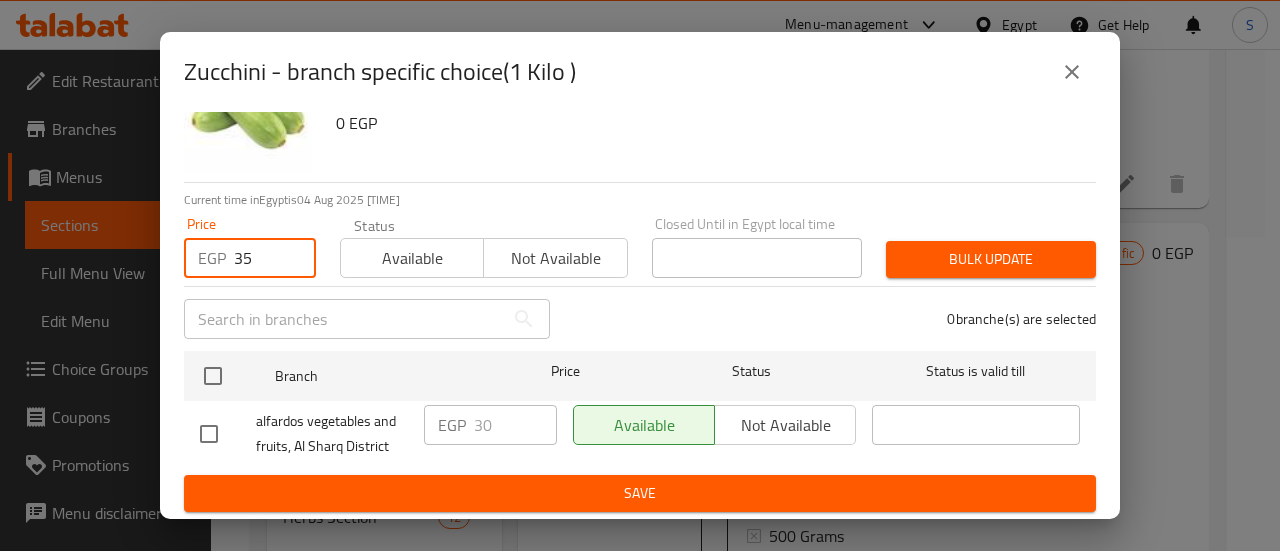 type on "35" 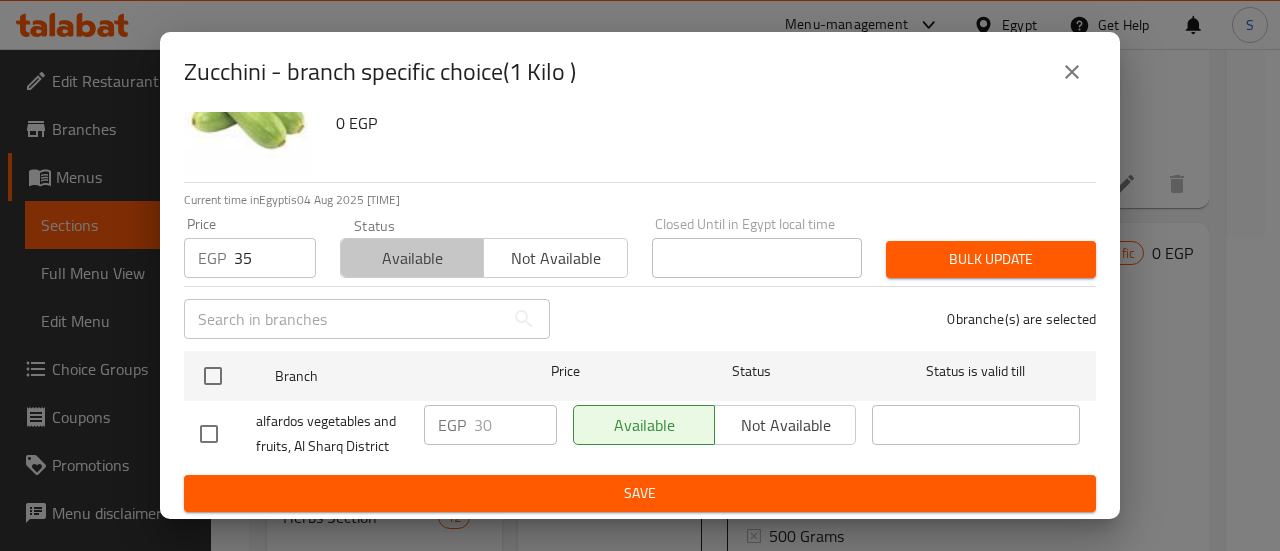 click on "Available" at bounding box center (412, 258) 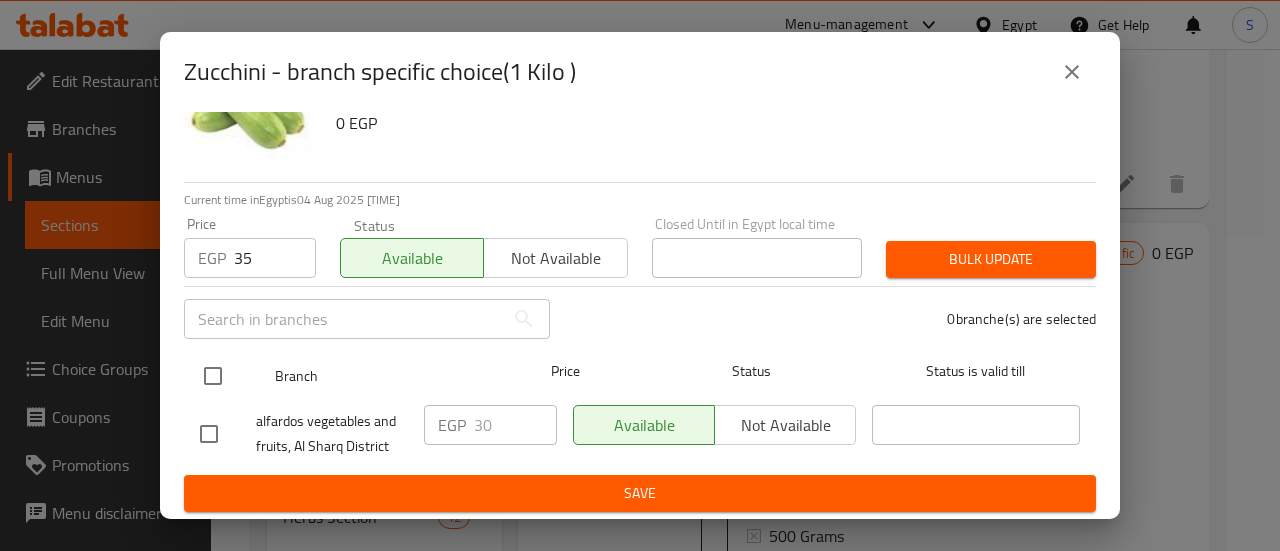 click at bounding box center [213, 376] 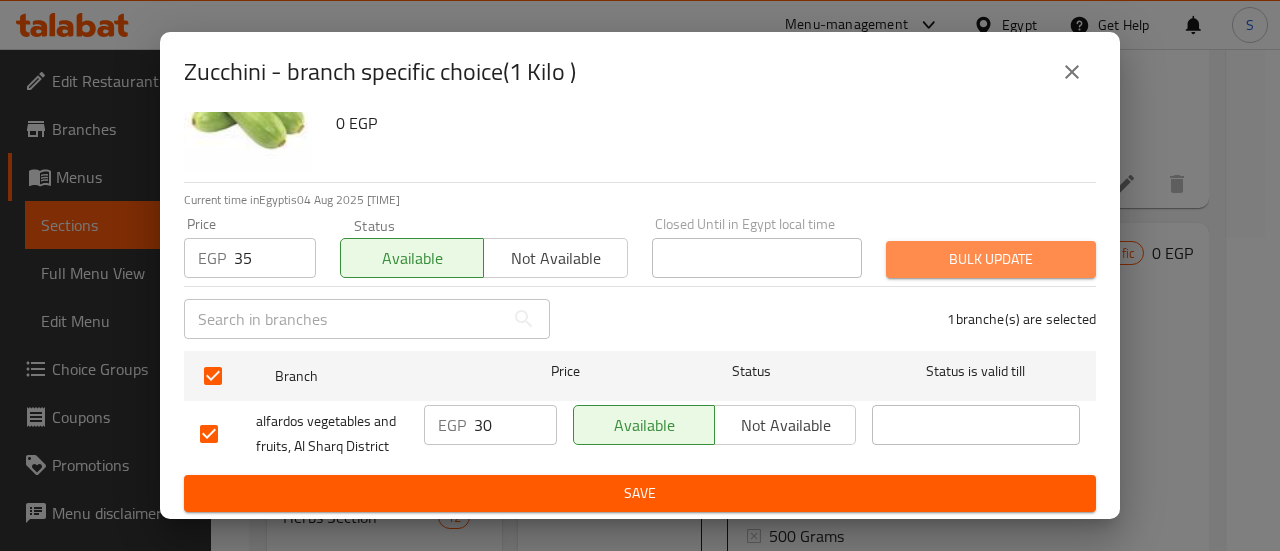 click on "Bulk update" at bounding box center (991, 259) 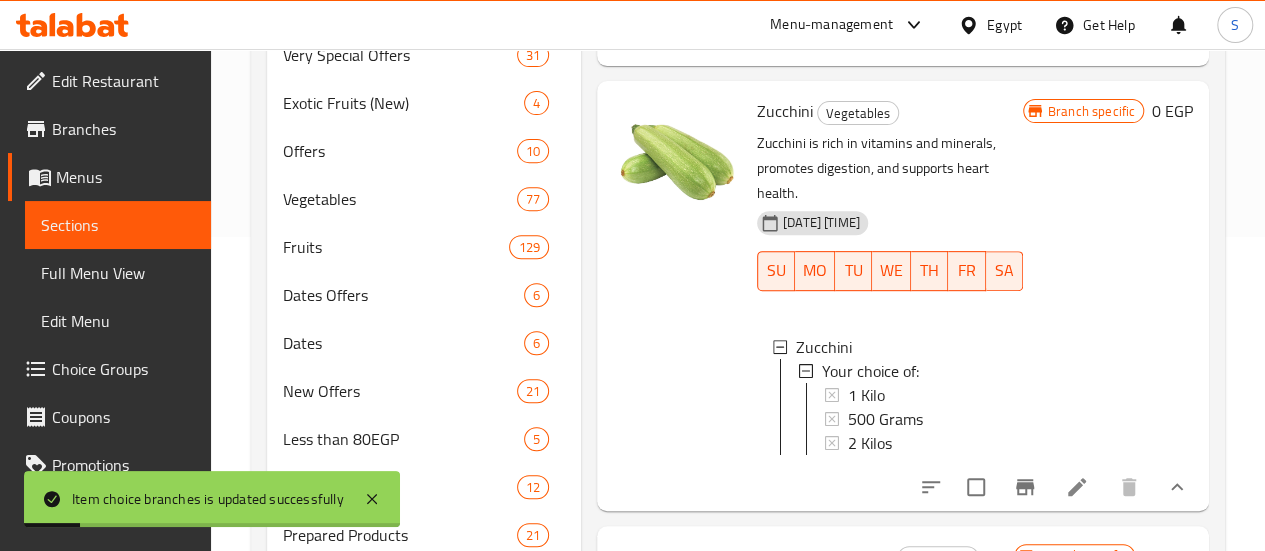scroll, scrollTop: 143, scrollLeft: 0, axis: vertical 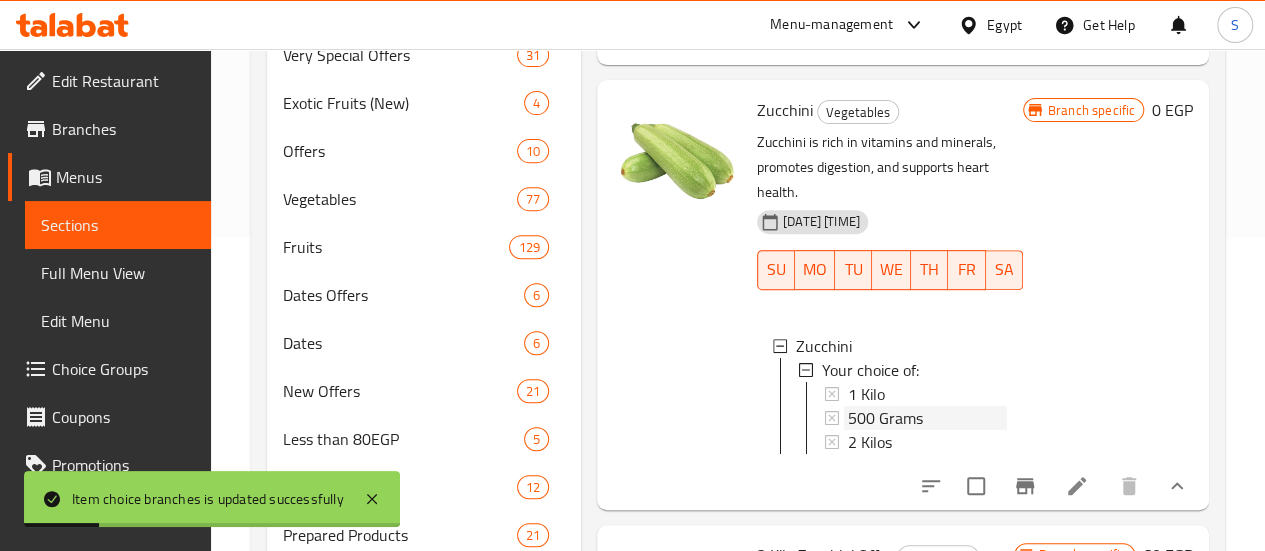 click on "500 Grams" at bounding box center [927, 418] 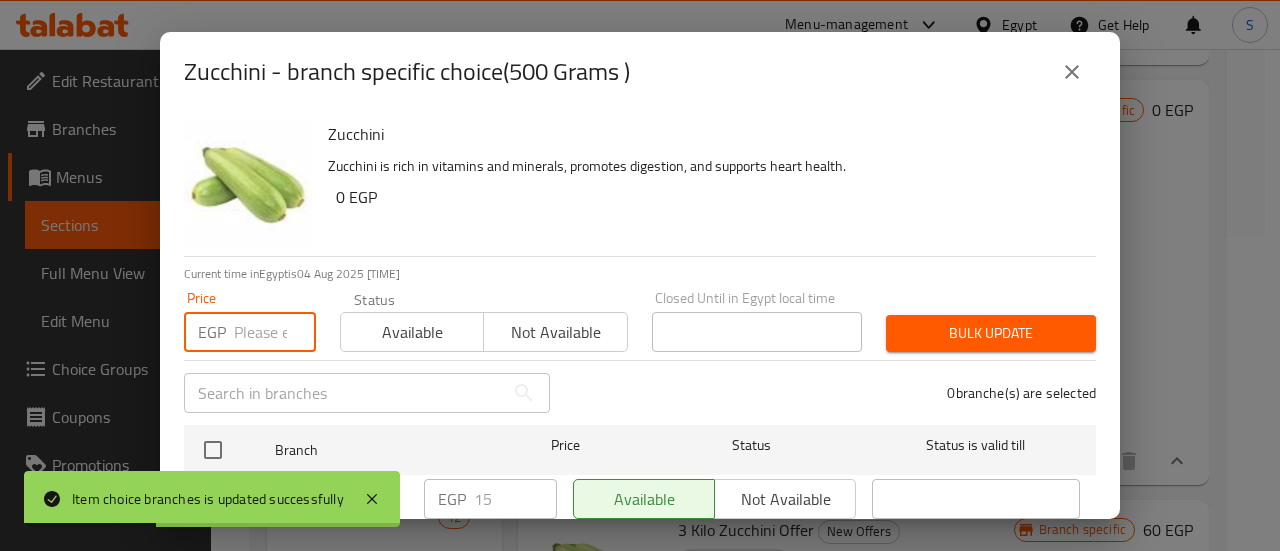 click at bounding box center (275, 332) 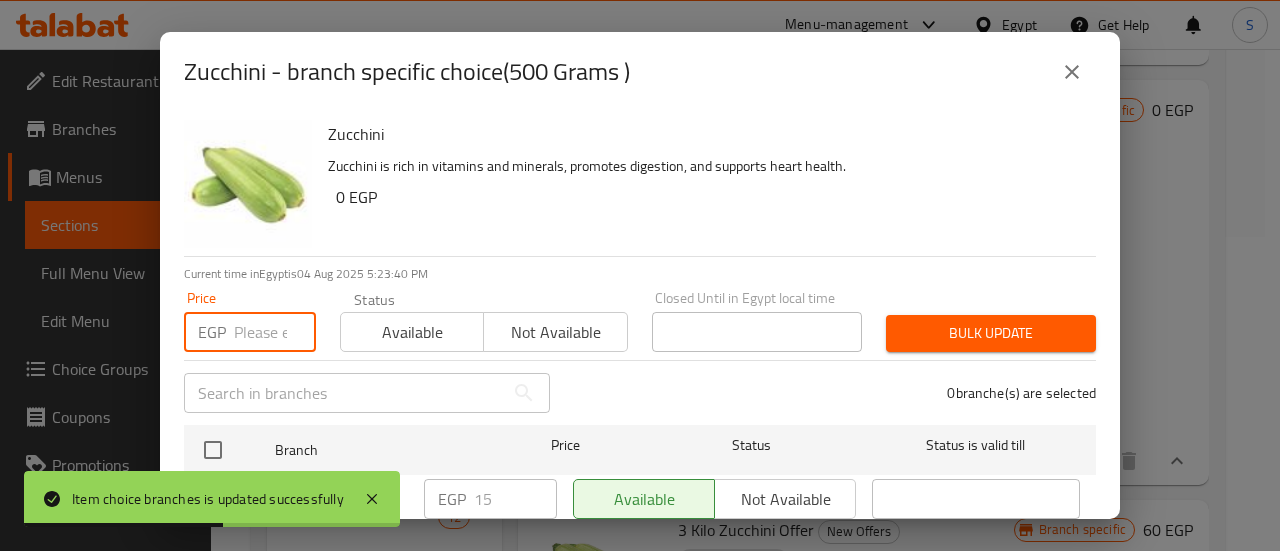 click at bounding box center (275, 332) 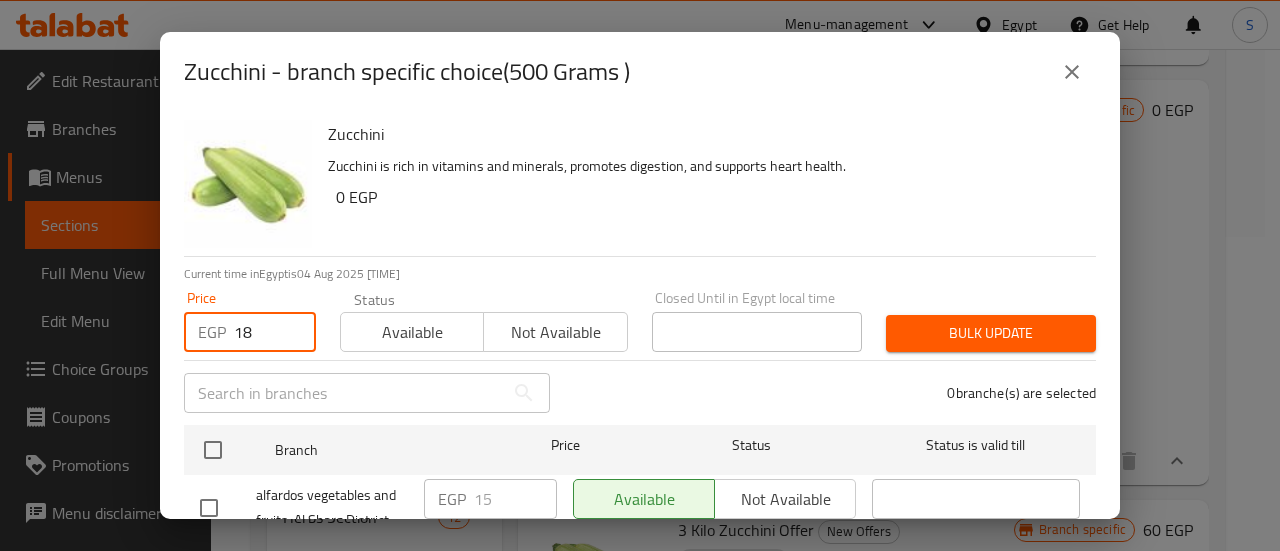 type on "18" 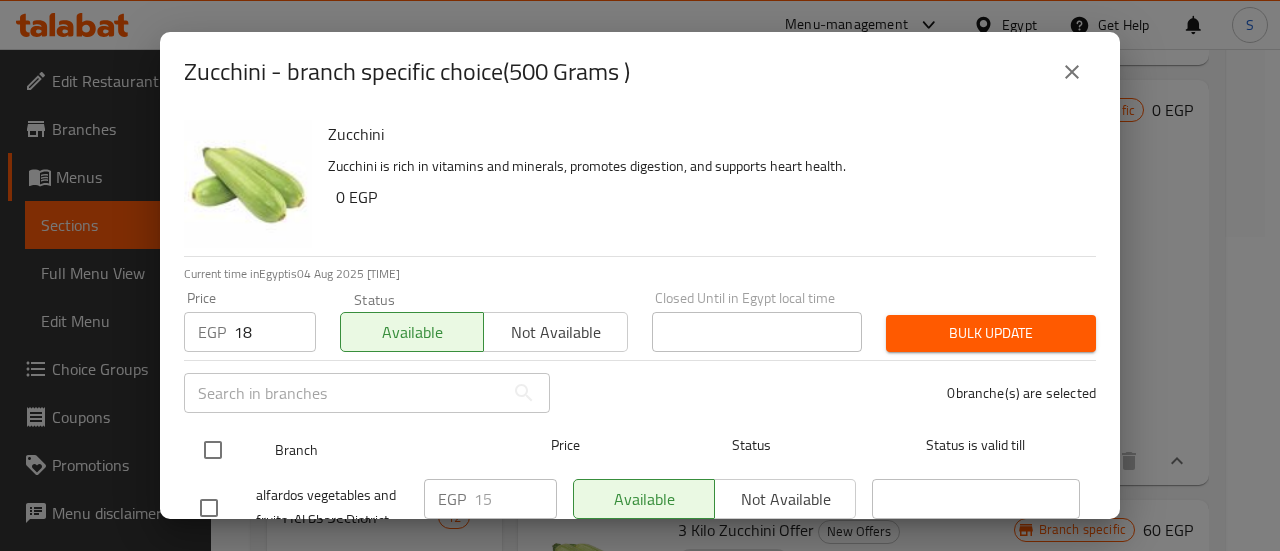 click at bounding box center (213, 450) 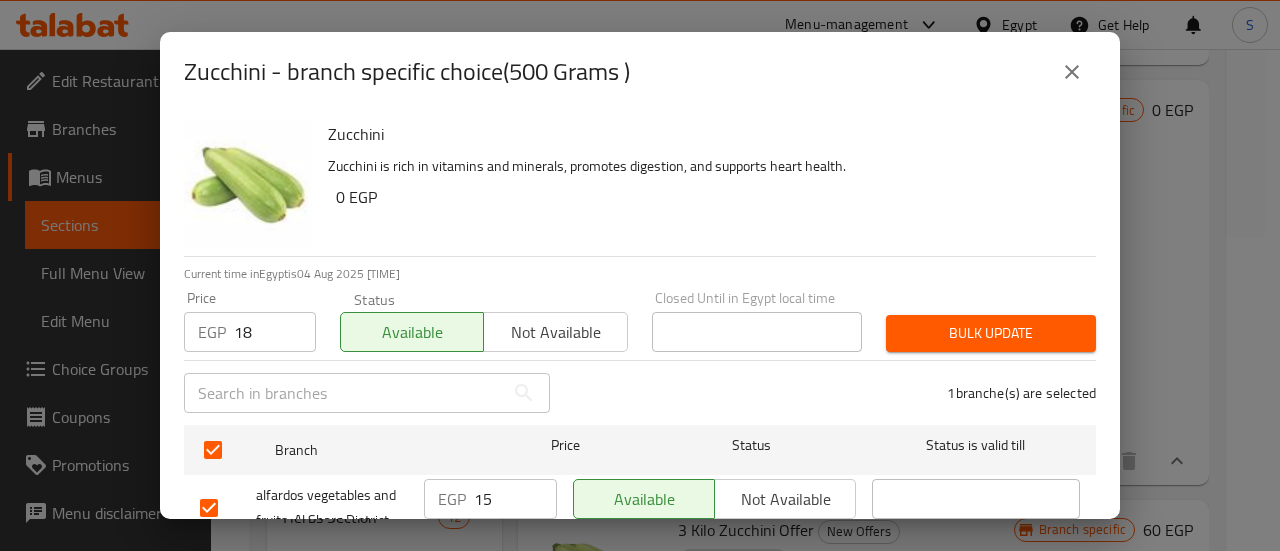 click on "Bulk update" at bounding box center [991, 333] 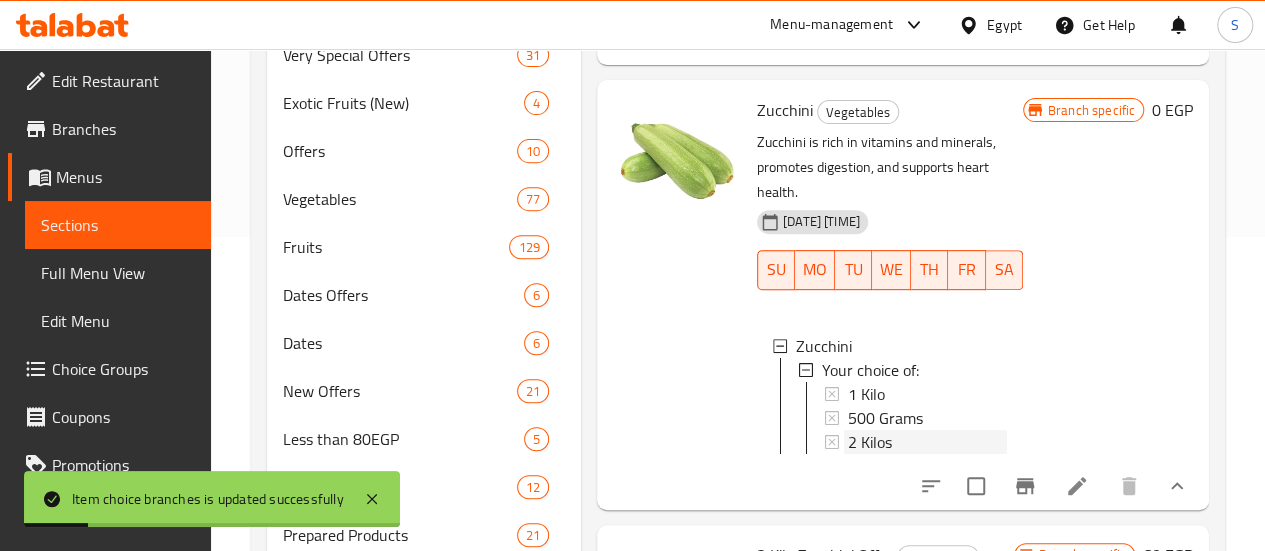 click on "2 Kilos" at bounding box center [870, 442] 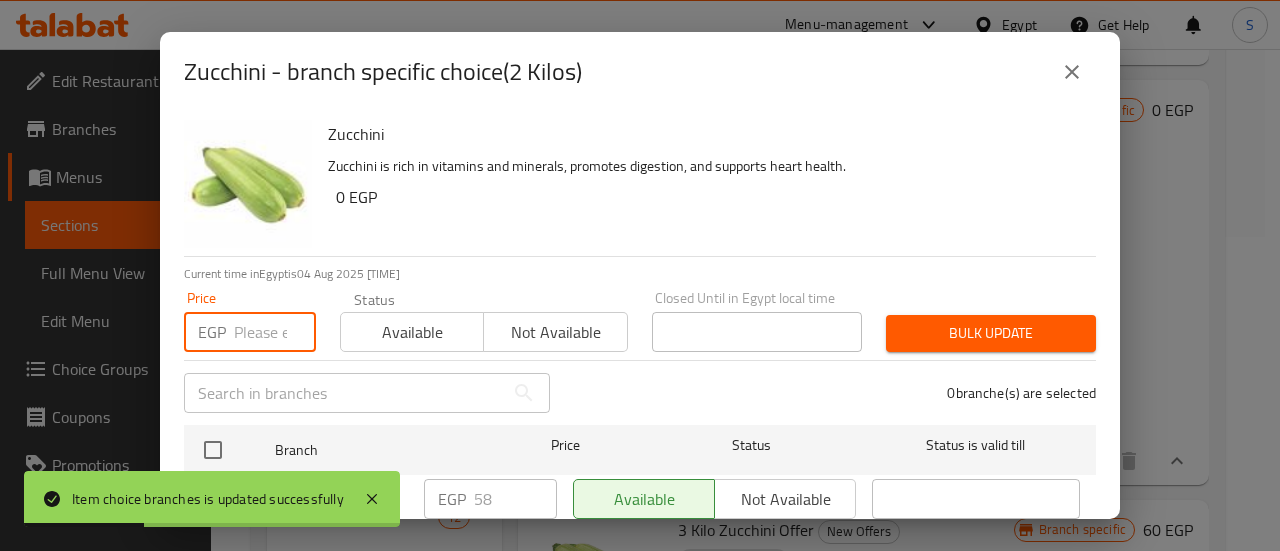 click at bounding box center [275, 332] 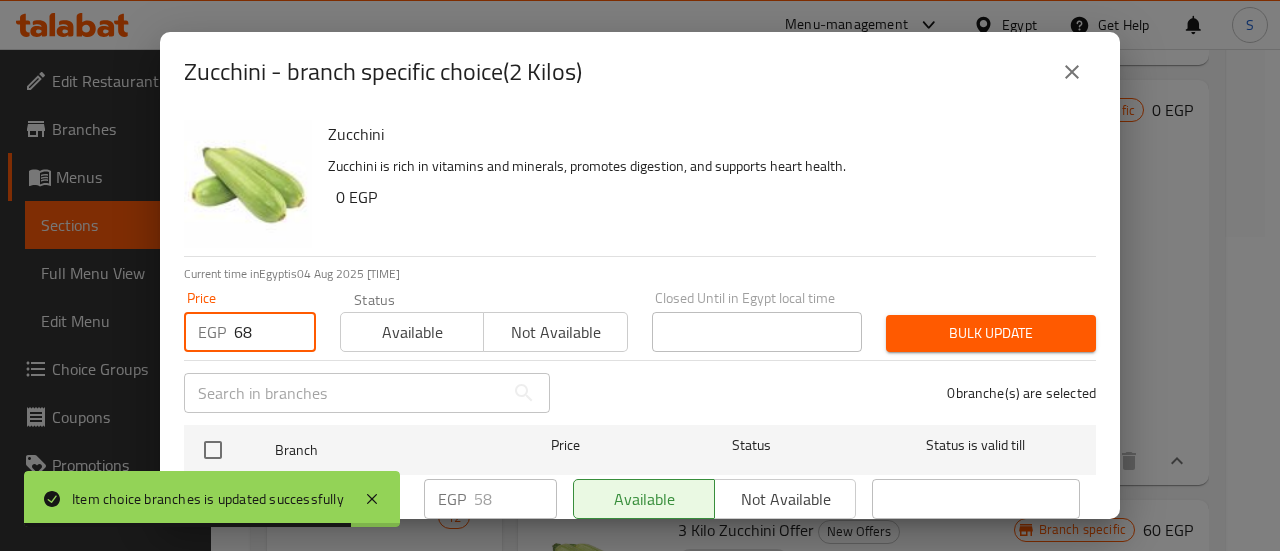 type on "68" 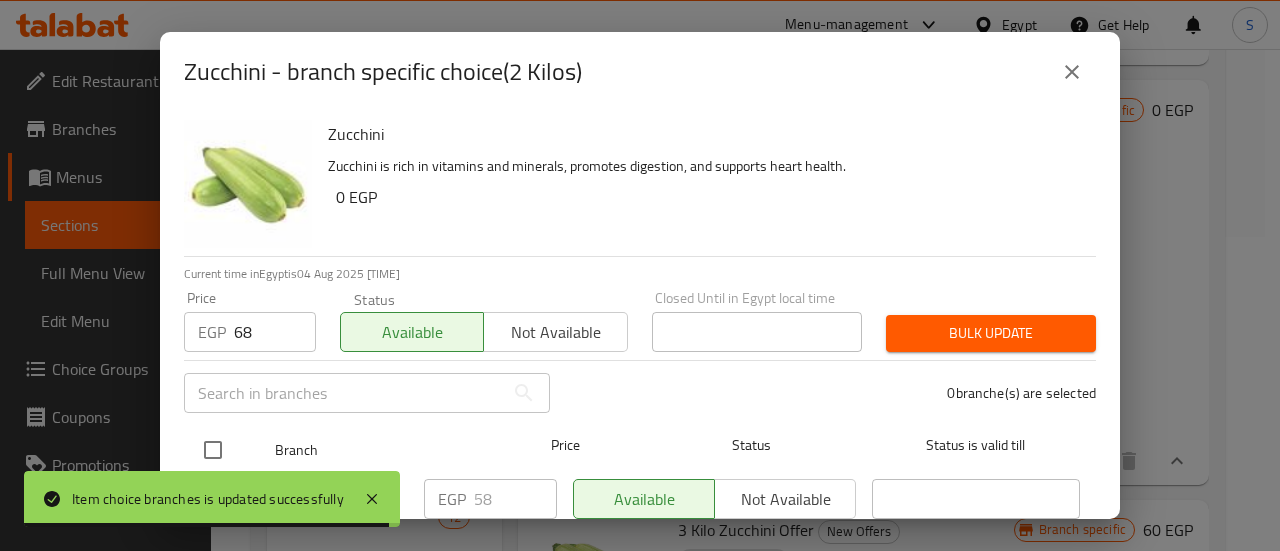 click at bounding box center (213, 450) 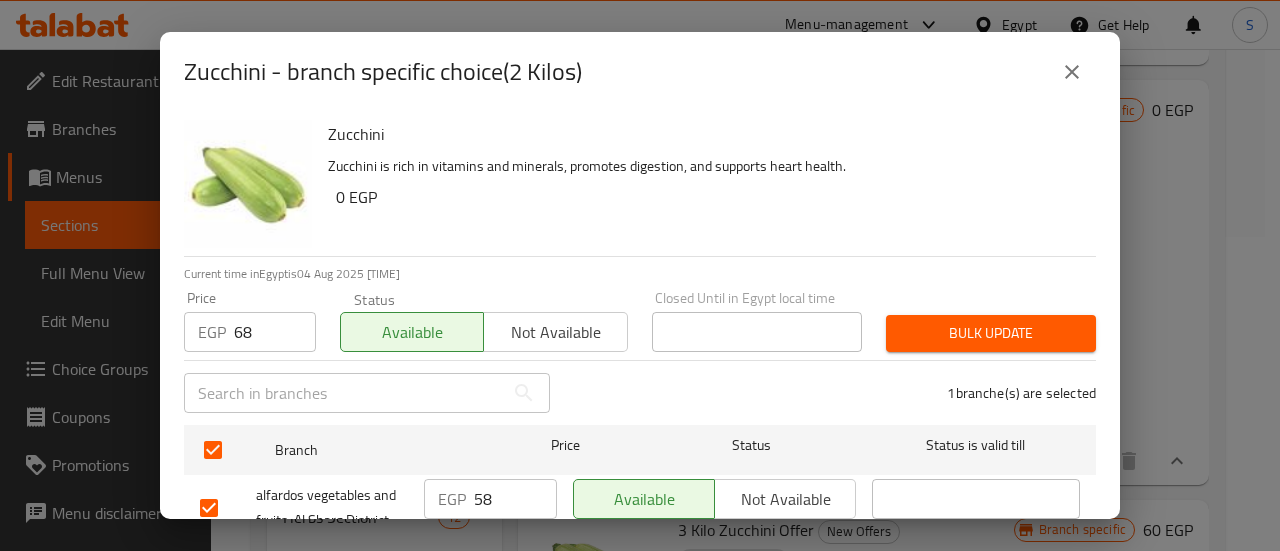 click on "Bulk update" at bounding box center (991, 333) 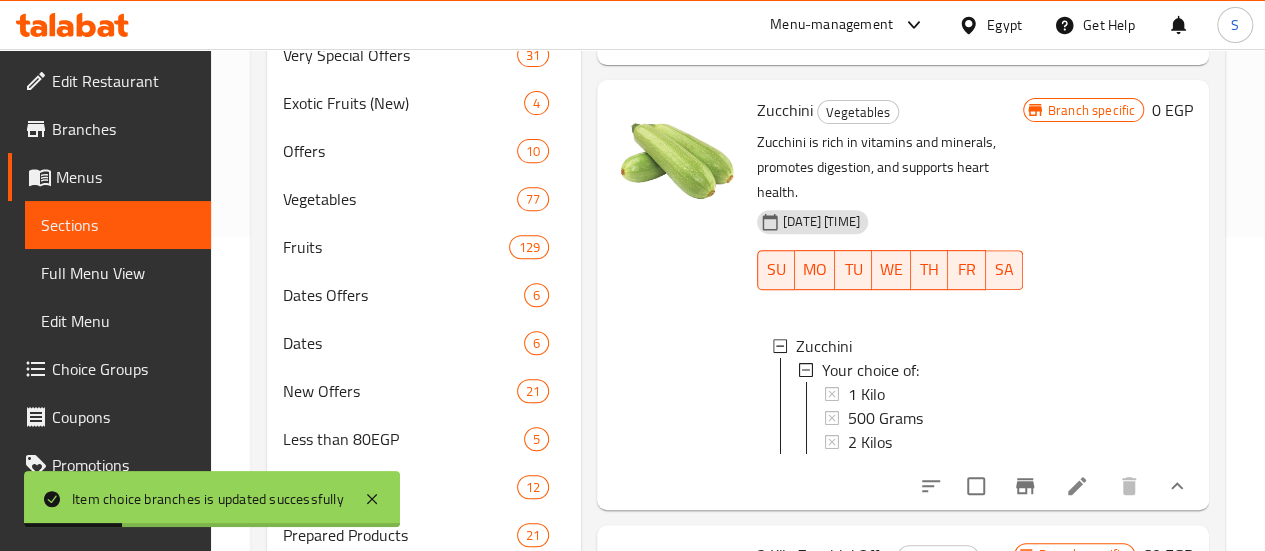 scroll, scrollTop: 2, scrollLeft: 0, axis: vertical 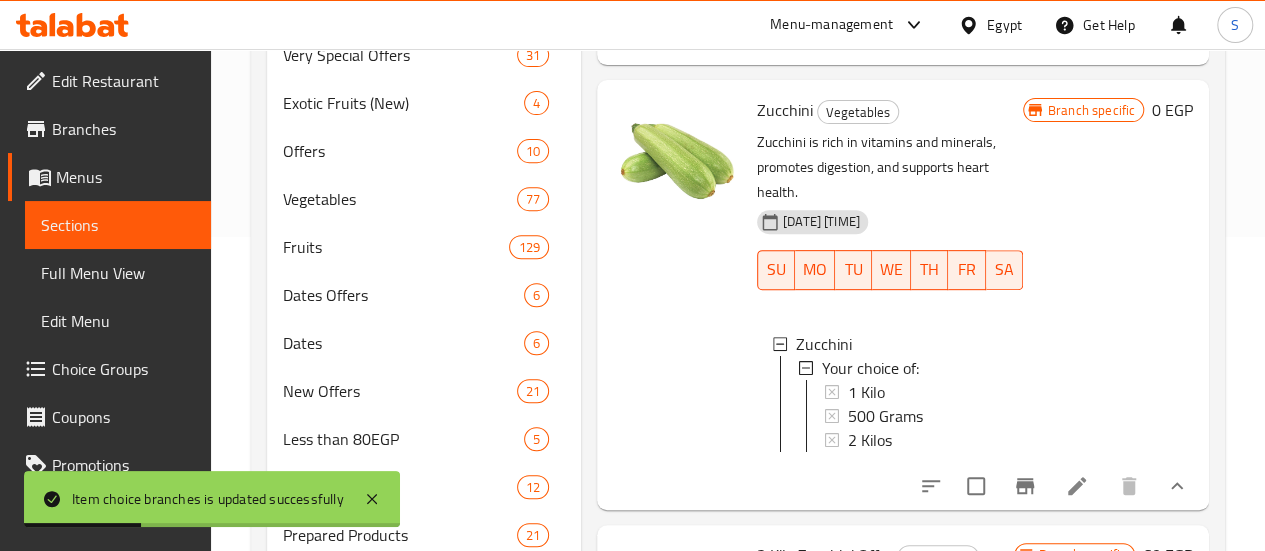 type 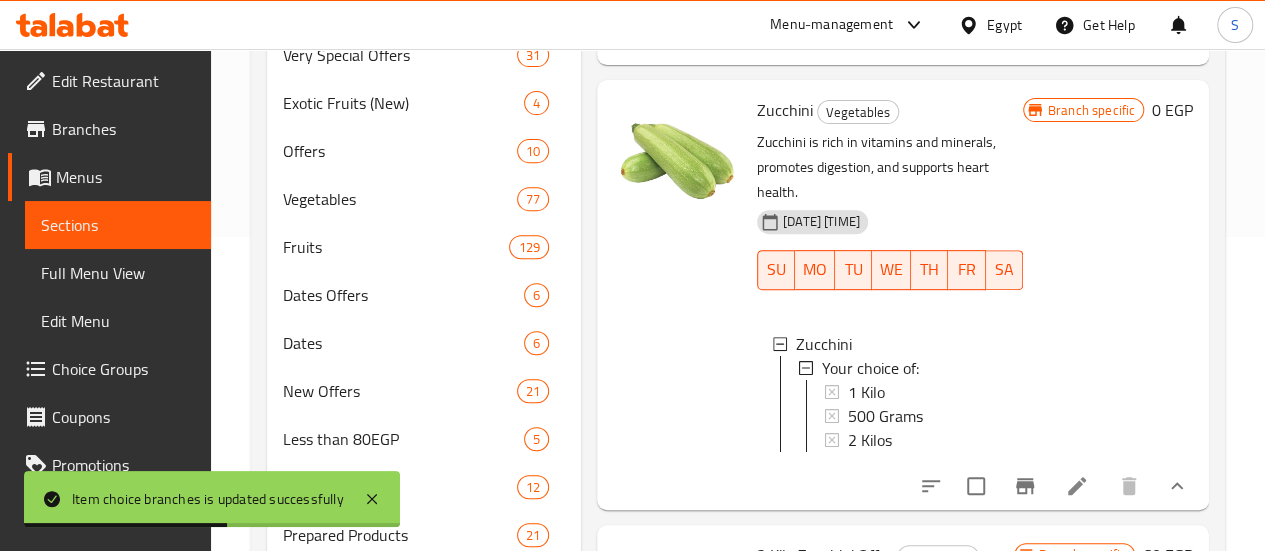 scroll, scrollTop: 0, scrollLeft: 0, axis: both 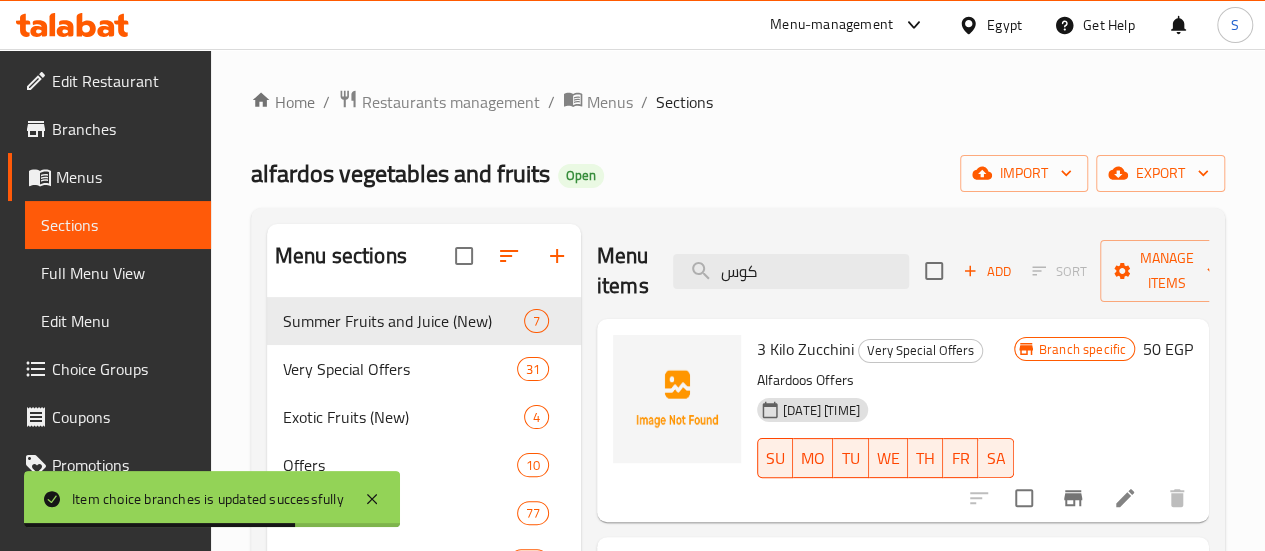 drag, startPoint x: 728, startPoint y: 273, endPoint x: 608, endPoint y: 264, distance: 120.33703 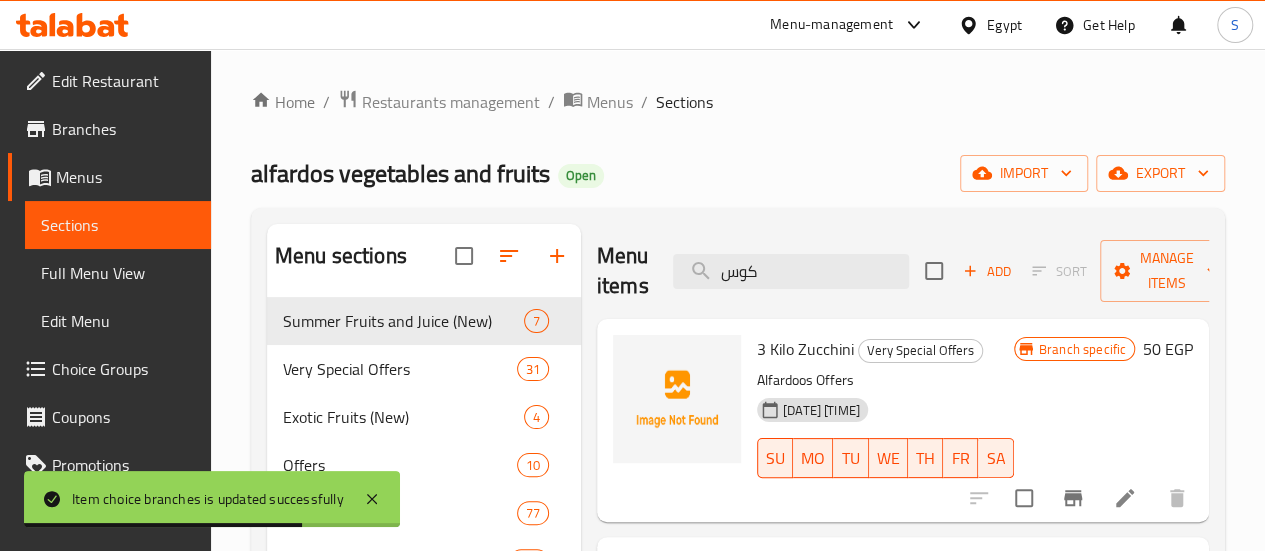 paste on "خيار" 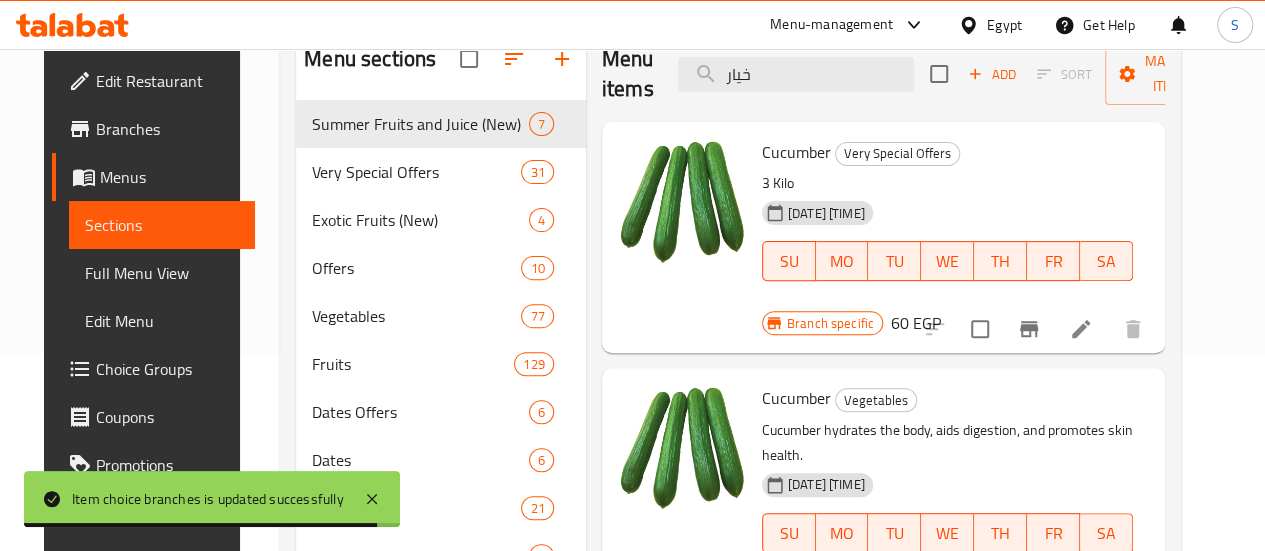 scroll, scrollTop: 415, scrollLeft: 0, axis: vertical 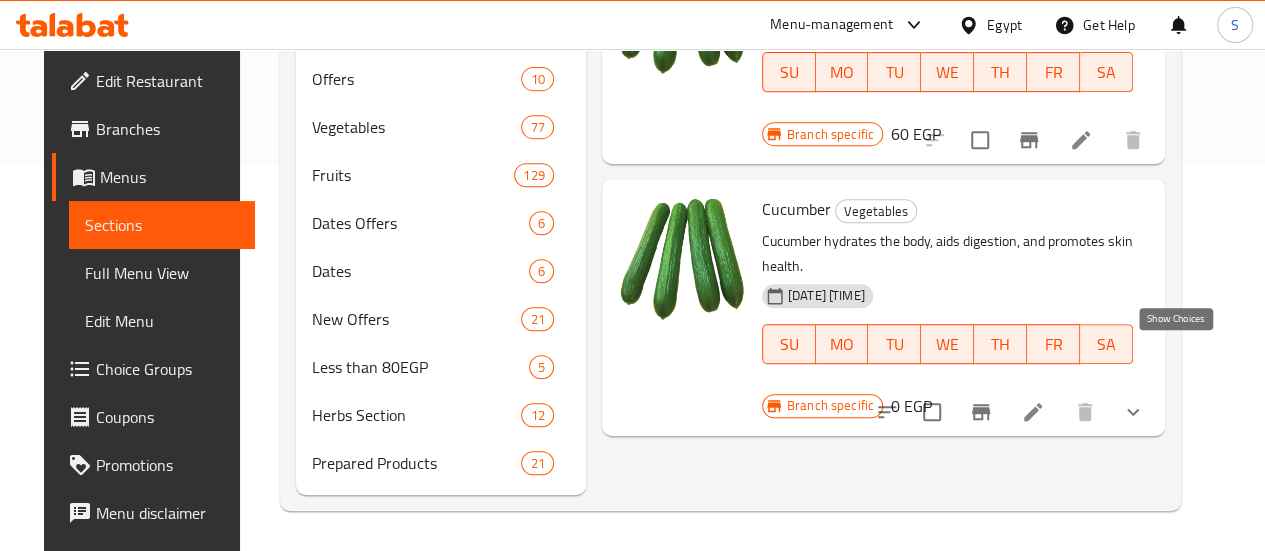 type on "خيار" 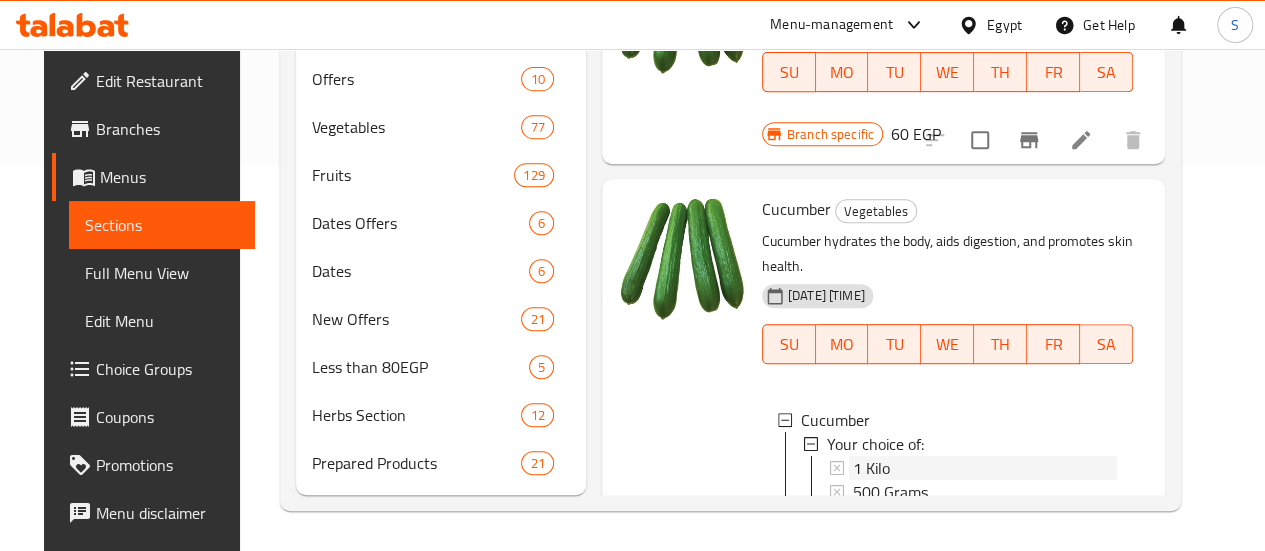 click on "1 Kilo" at bounding box center (985, 468) 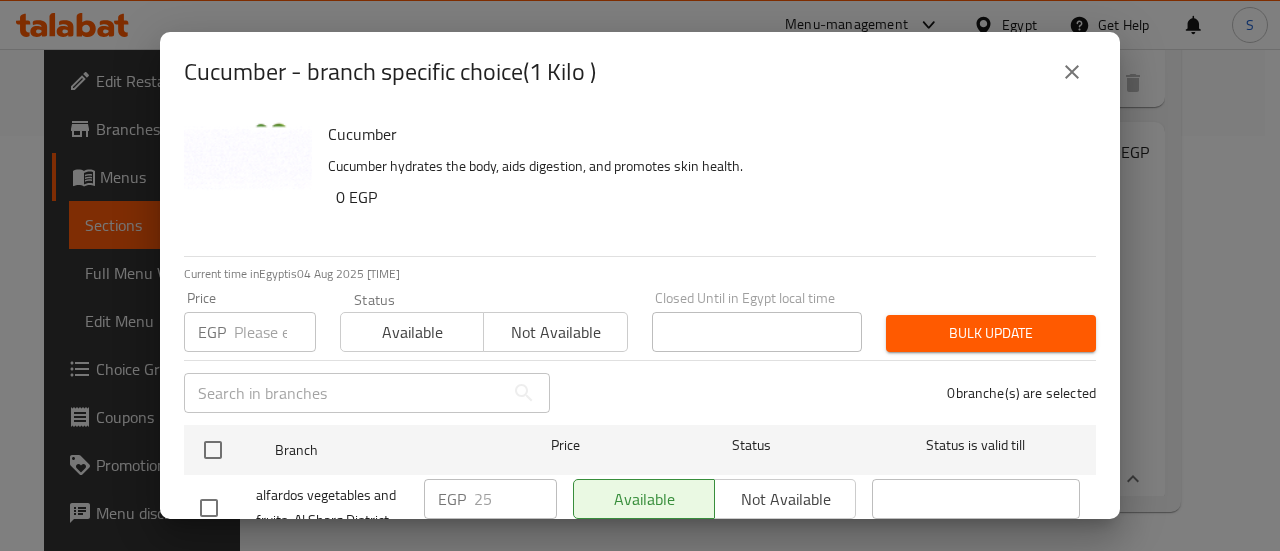 click at bounding box center (275, 332) 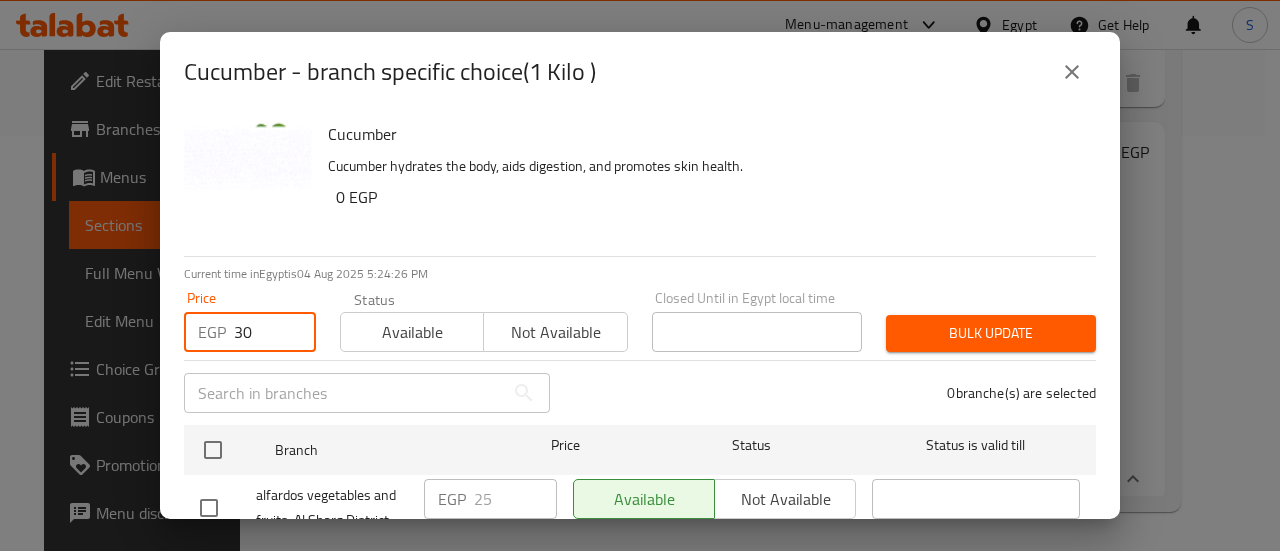 type on "30" 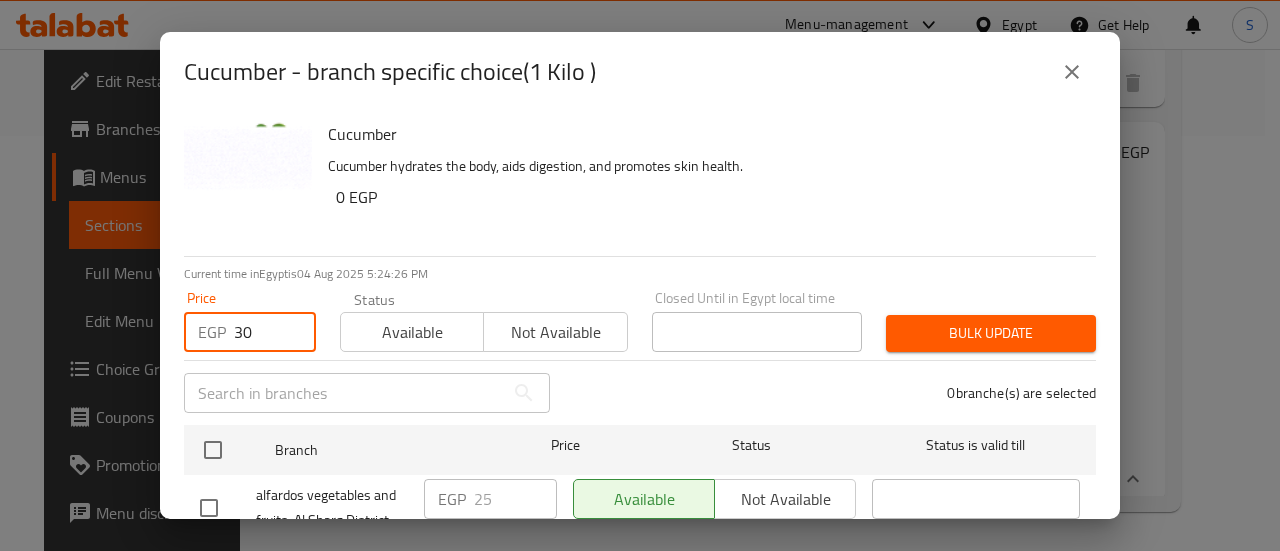 click on "Available" at bounding box center (412, 332) 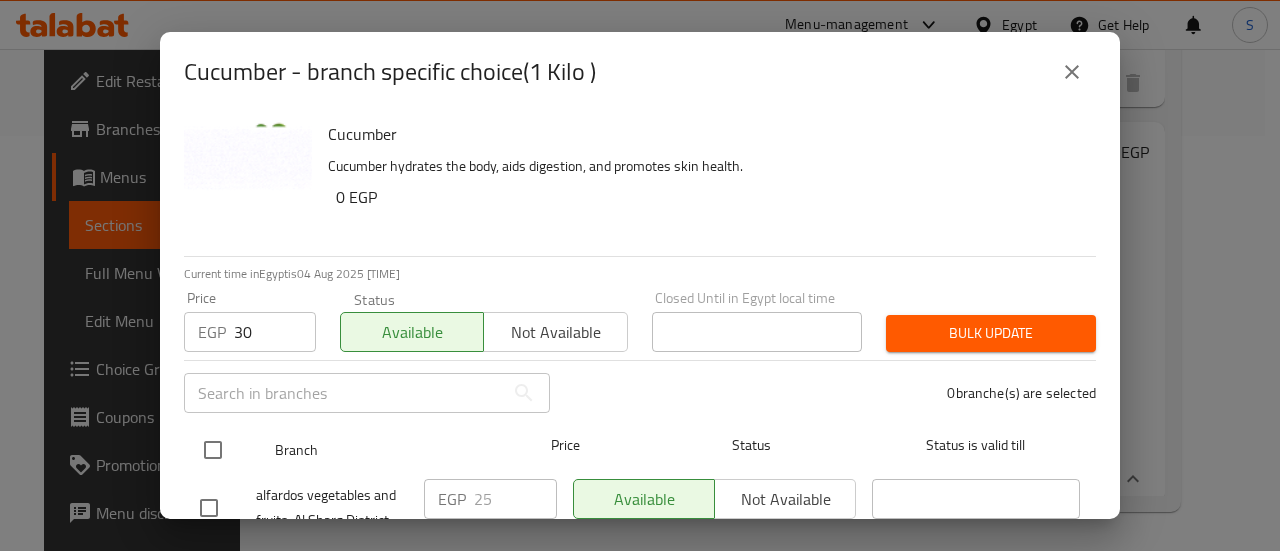 click at bounding box center (213, 450) 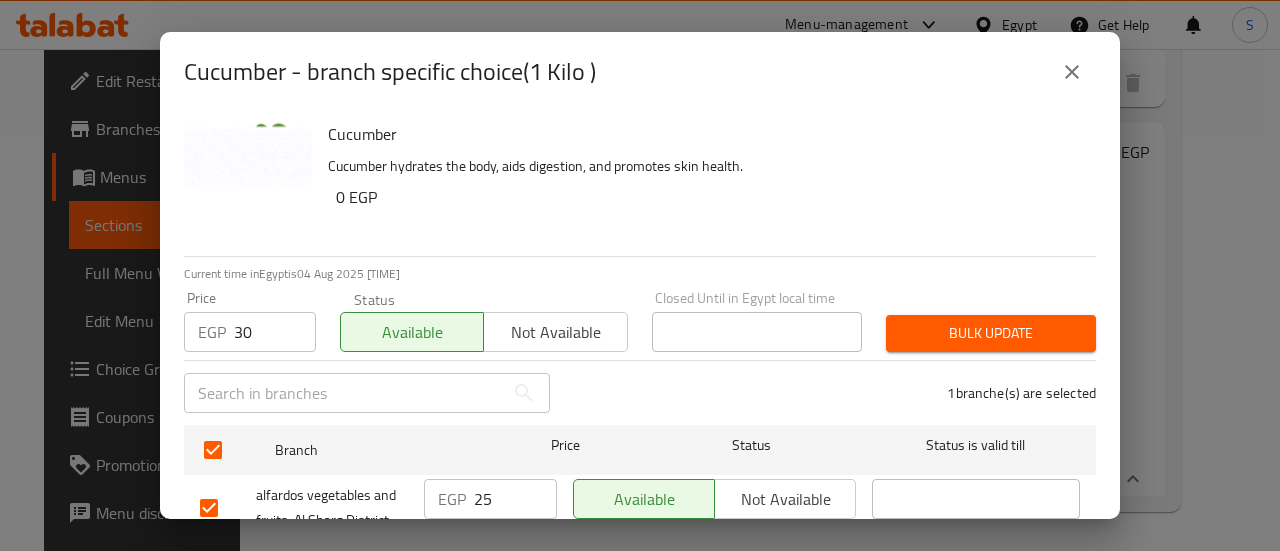 click on "Bulk update" at bounding box center [991, 333] 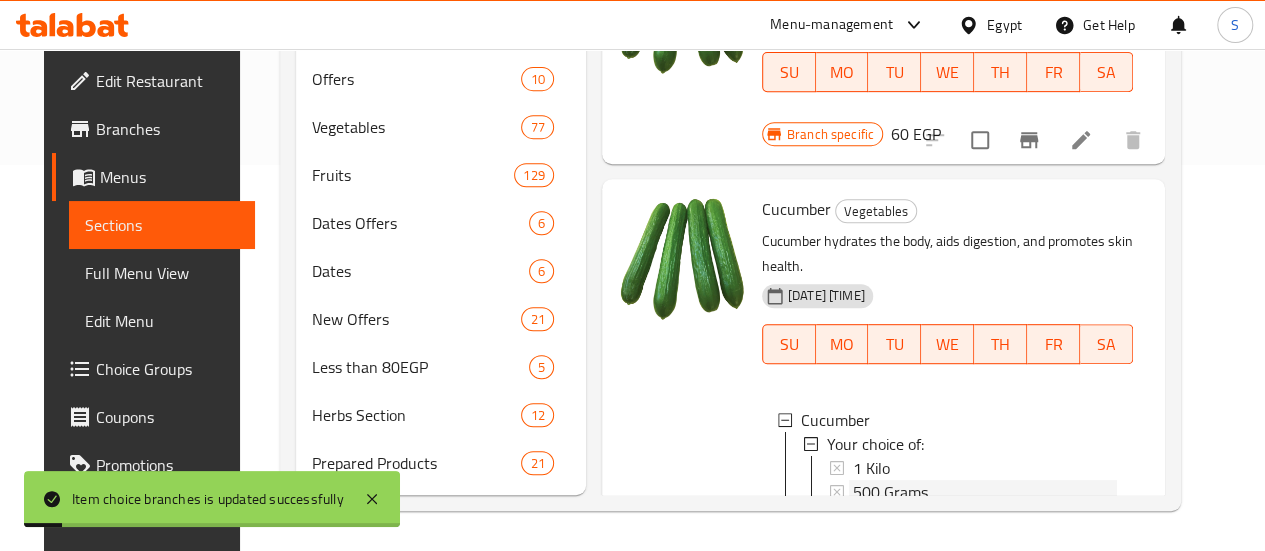 click on "500 Grams" at bounding box center [890, 492] 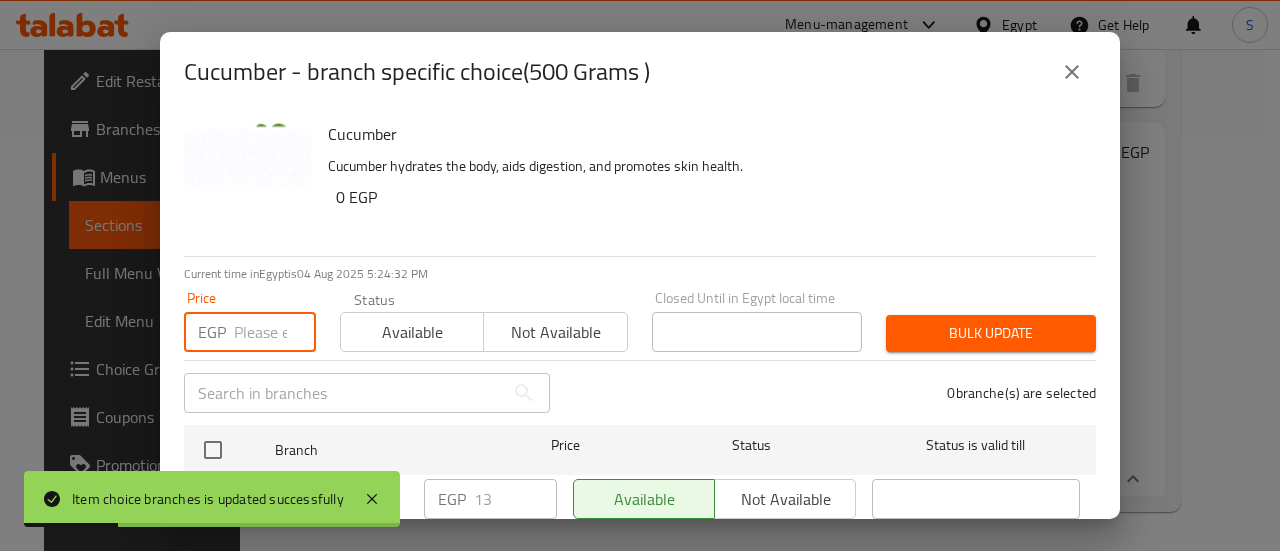 click at bounding box center [275, 332] 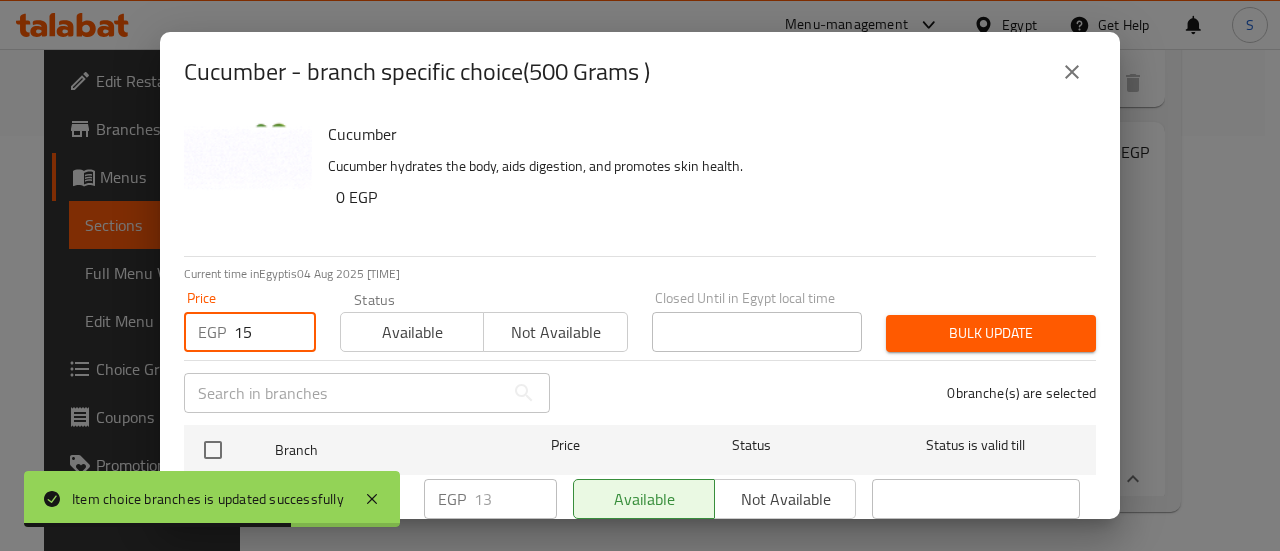 type on "15" 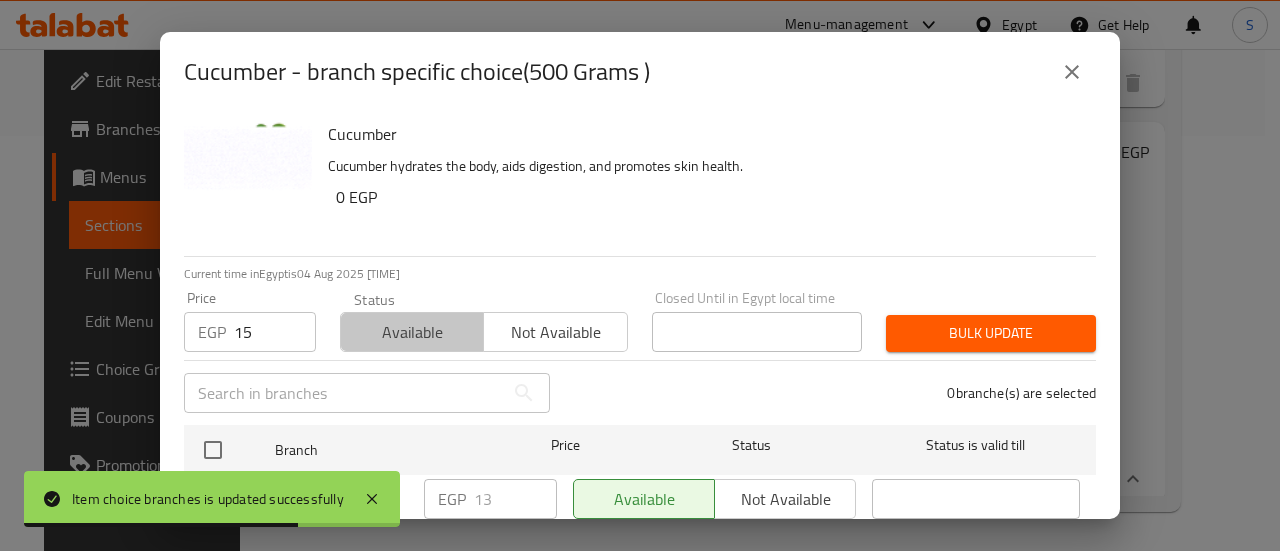 click on "Available" at bounding box center [412, 332] 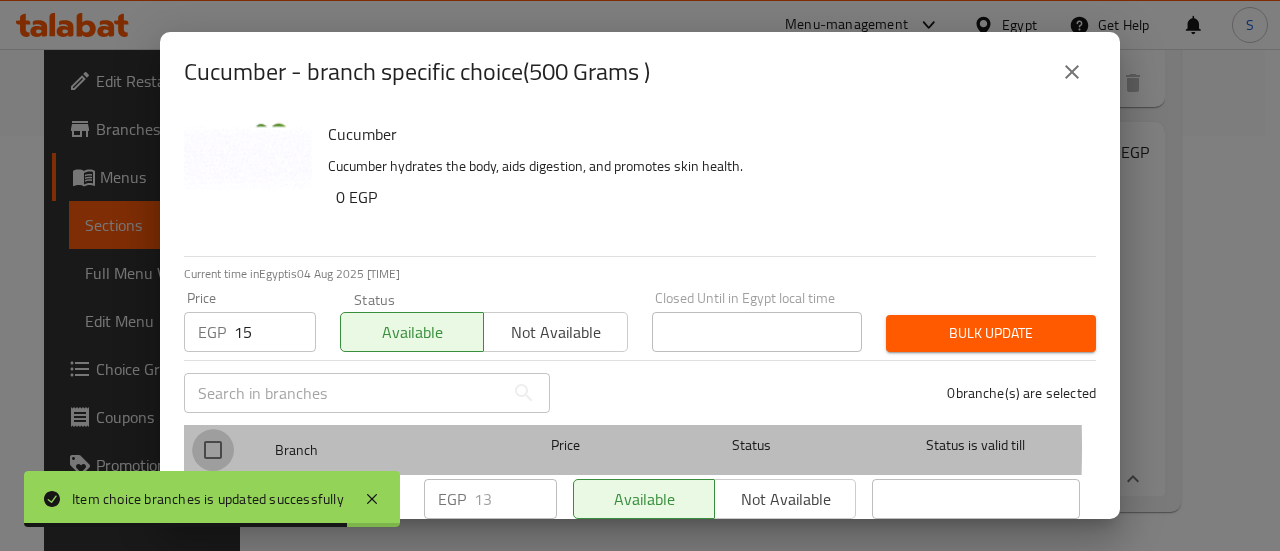 click at bounding box center [213, 450] 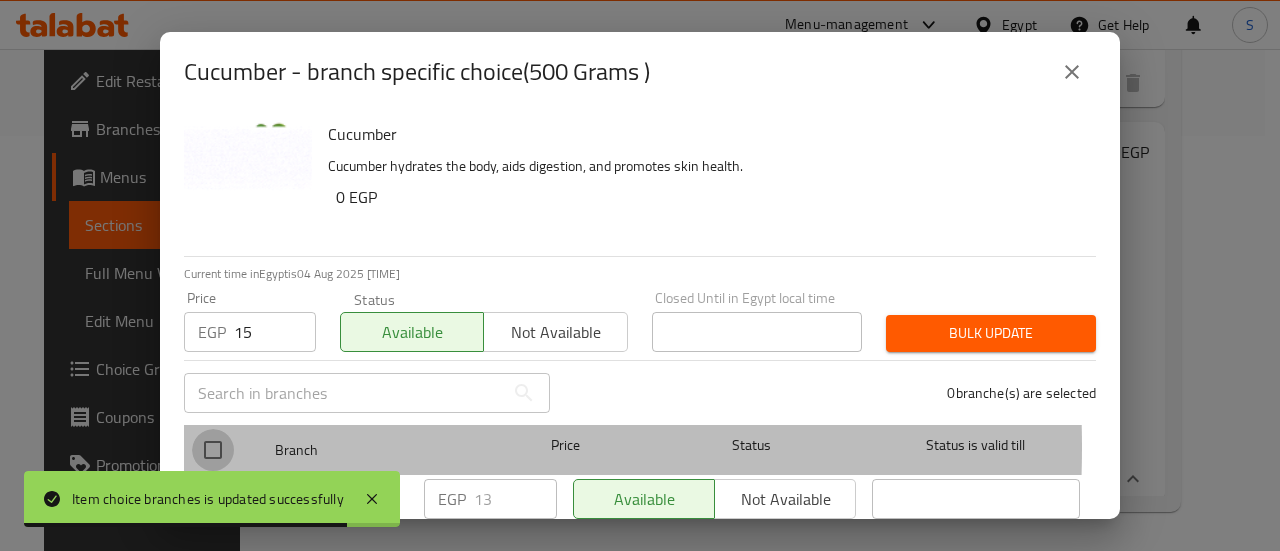 checkbox on "true" 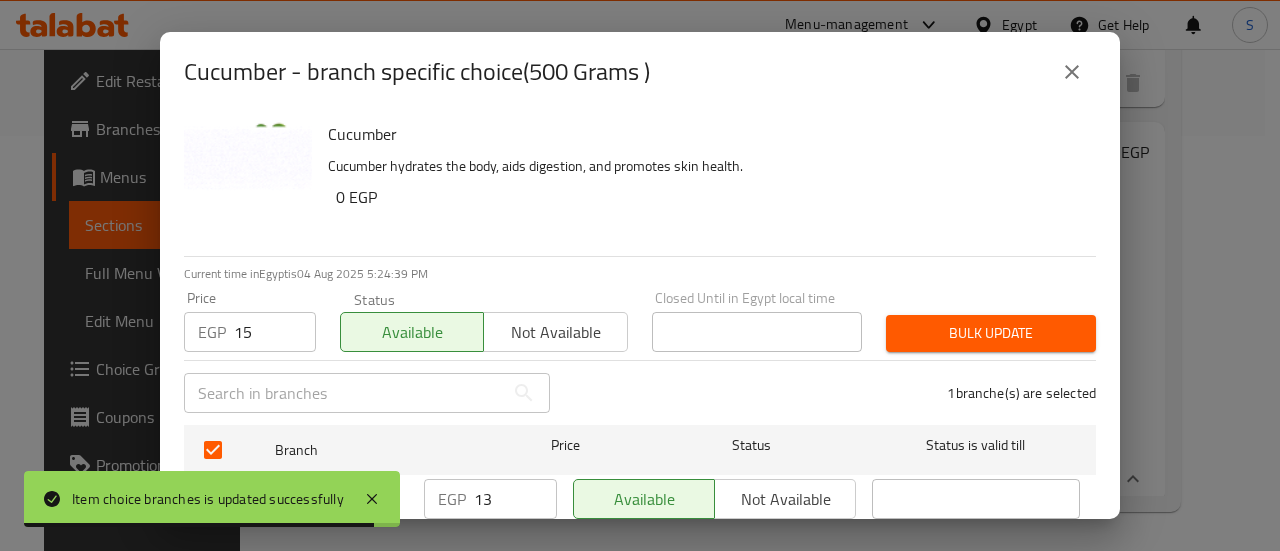 click on "Bulk update" at bounding box center [991, 333] 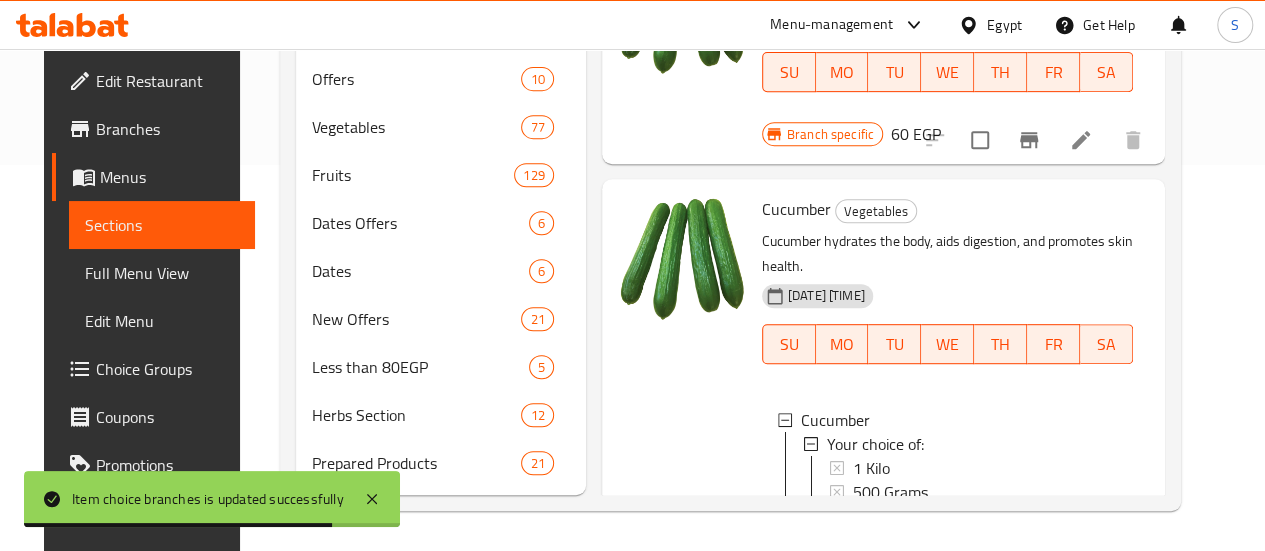 scroll, scrollTop: 2, scrollLeft: 0, axis: vertical 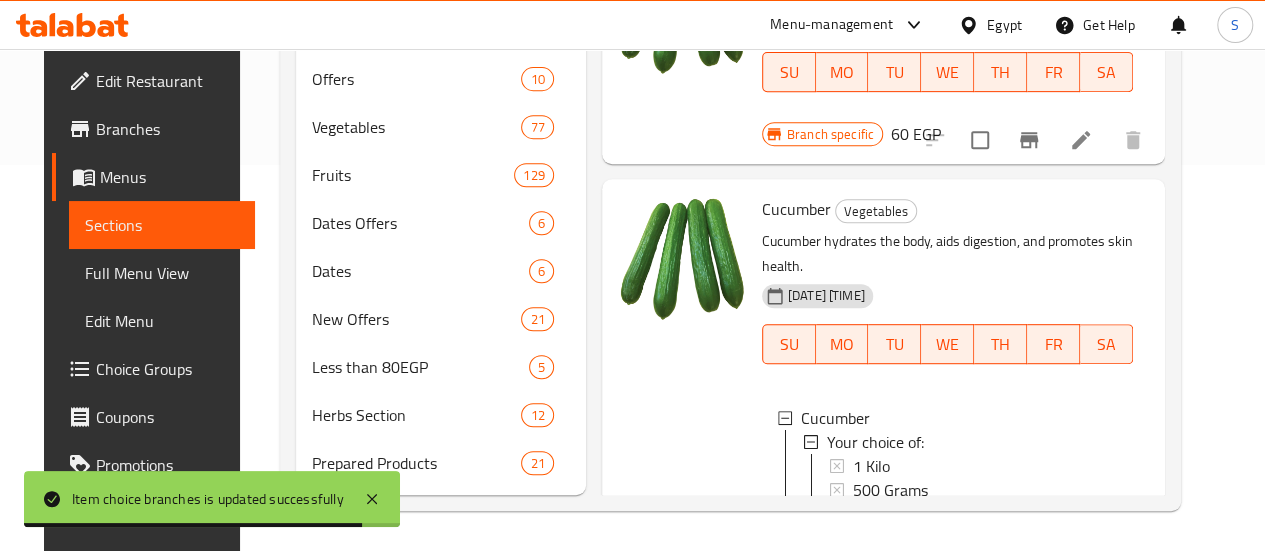 type 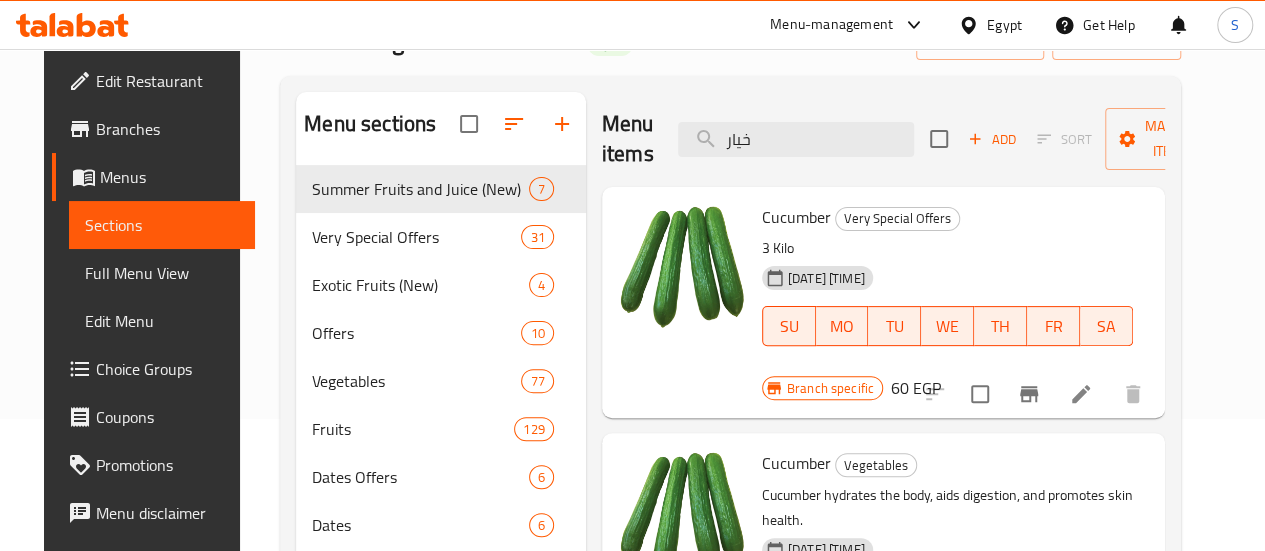 scroll, scrollTop: 0, scrollLeft: 0, axis: both 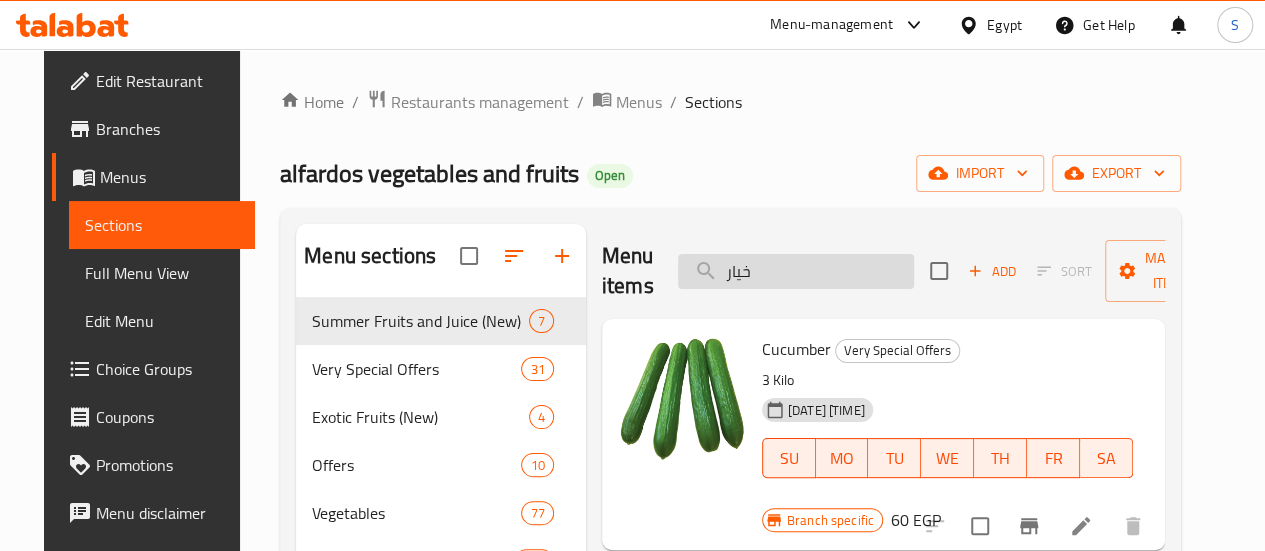drag, startPoint x: 716, startPoint y: 274, endPoint x: 652, endPoint y: 261, distance: 65.30697 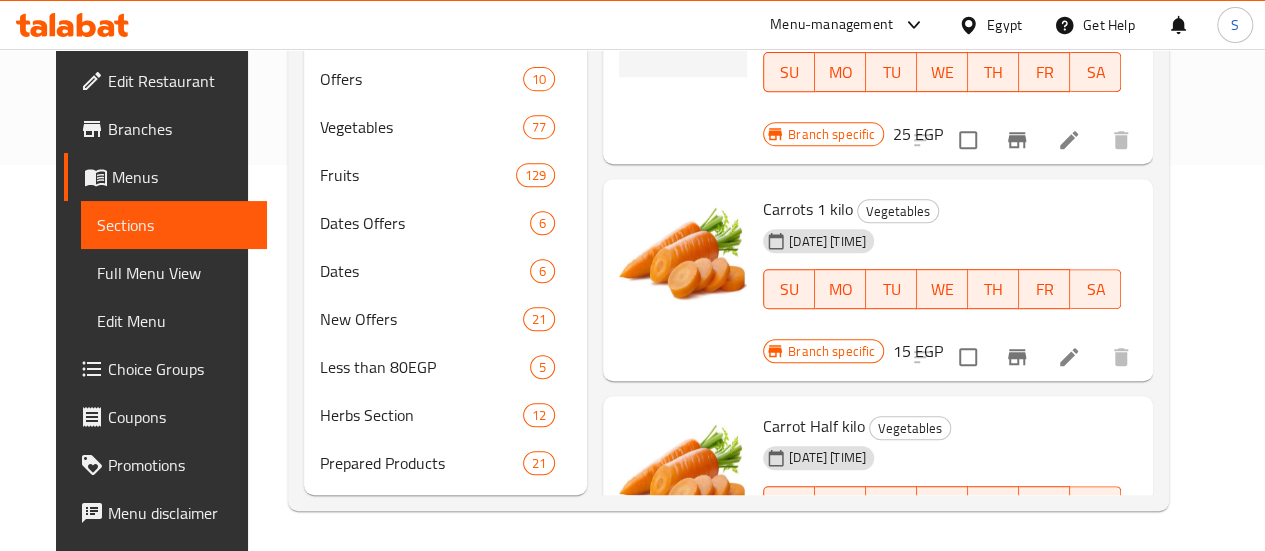 scroll, scrollTop: 315, scrollLeft: 0, axis: vertical 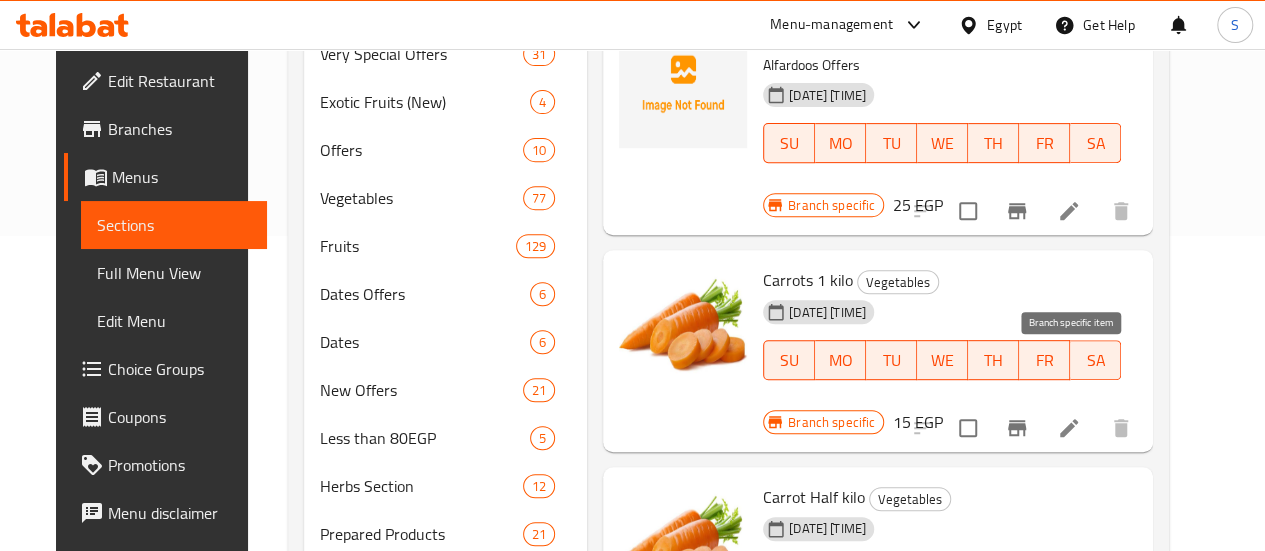 type on "جزر" 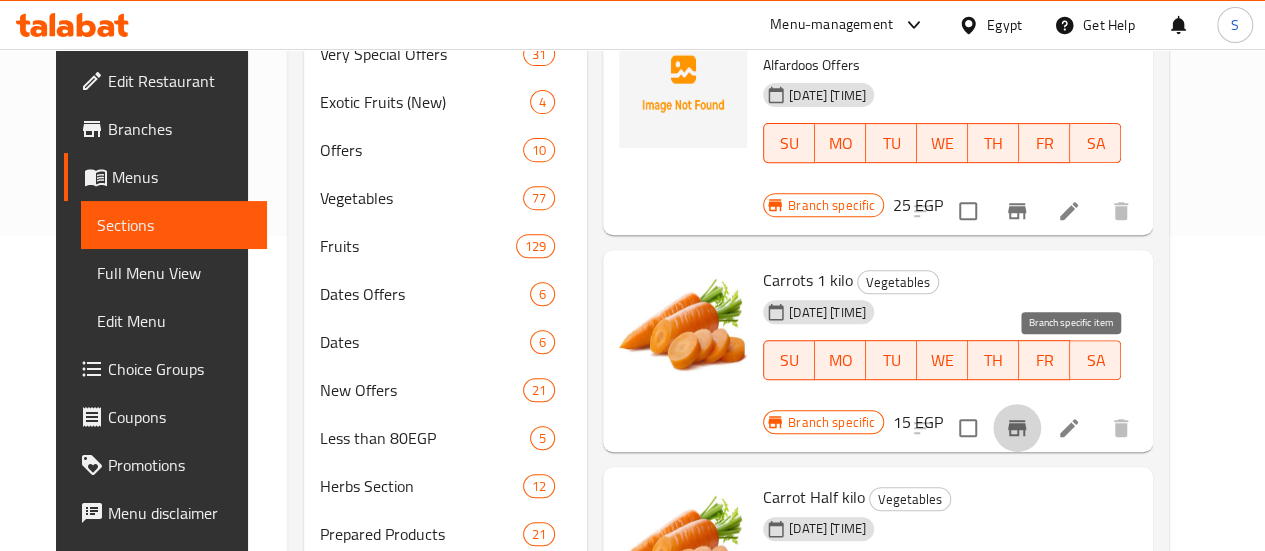 click 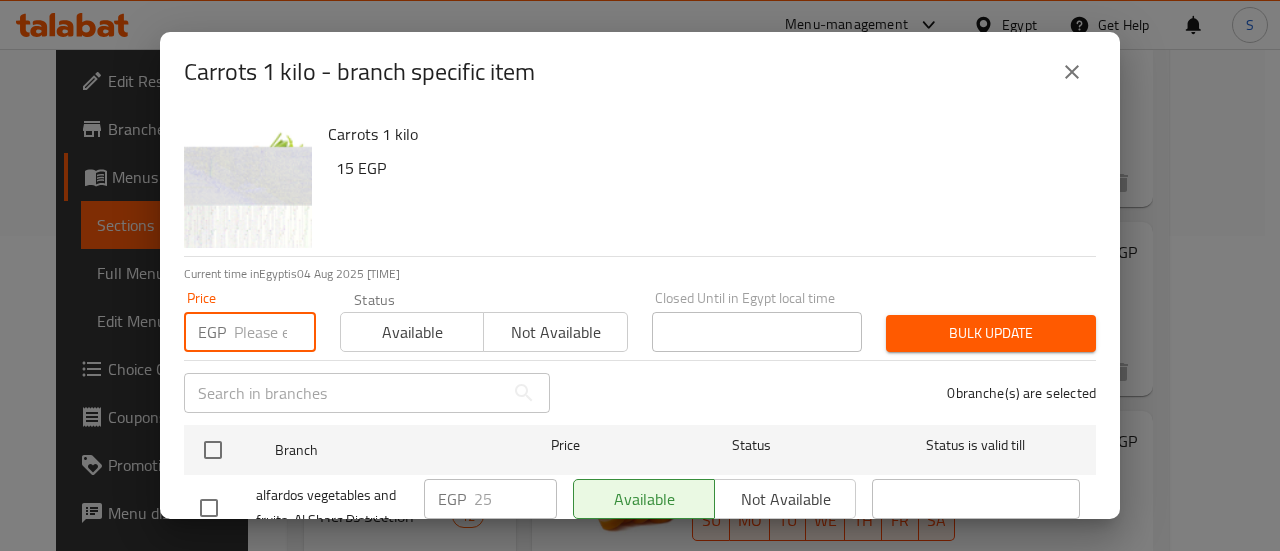 click at bounding box center [275, 332] 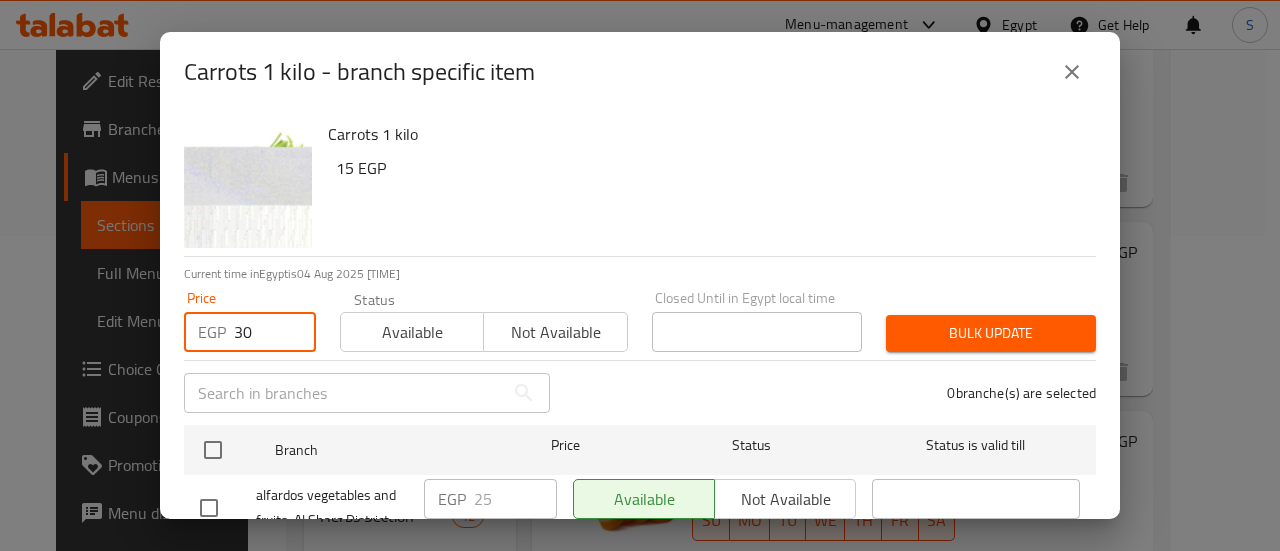 type on "30" 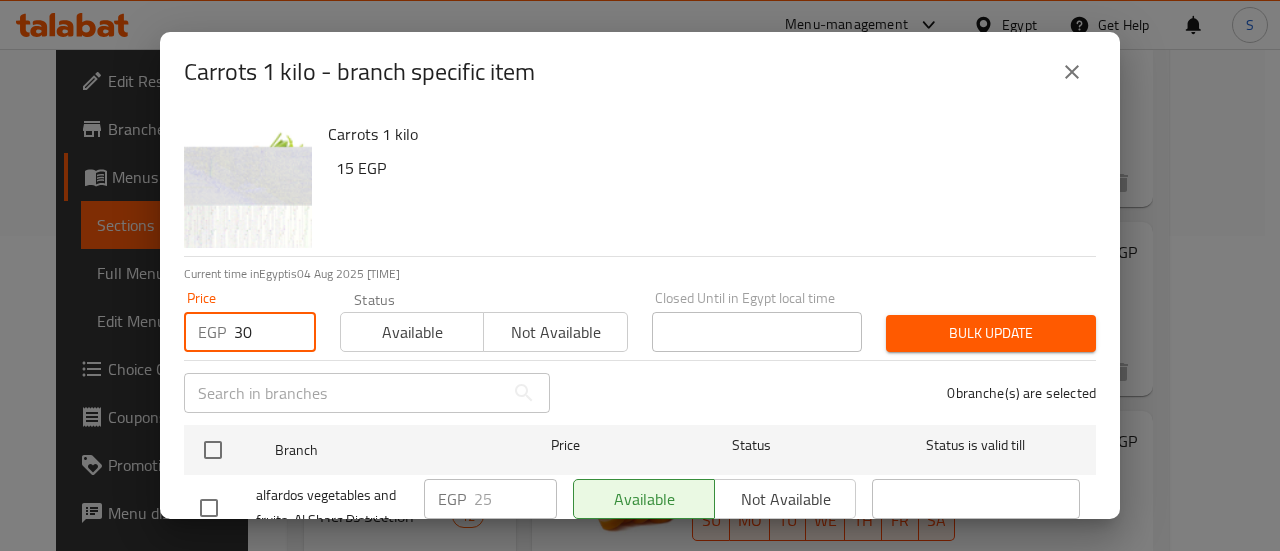 click on "Available" at bounding box center [412, 332] 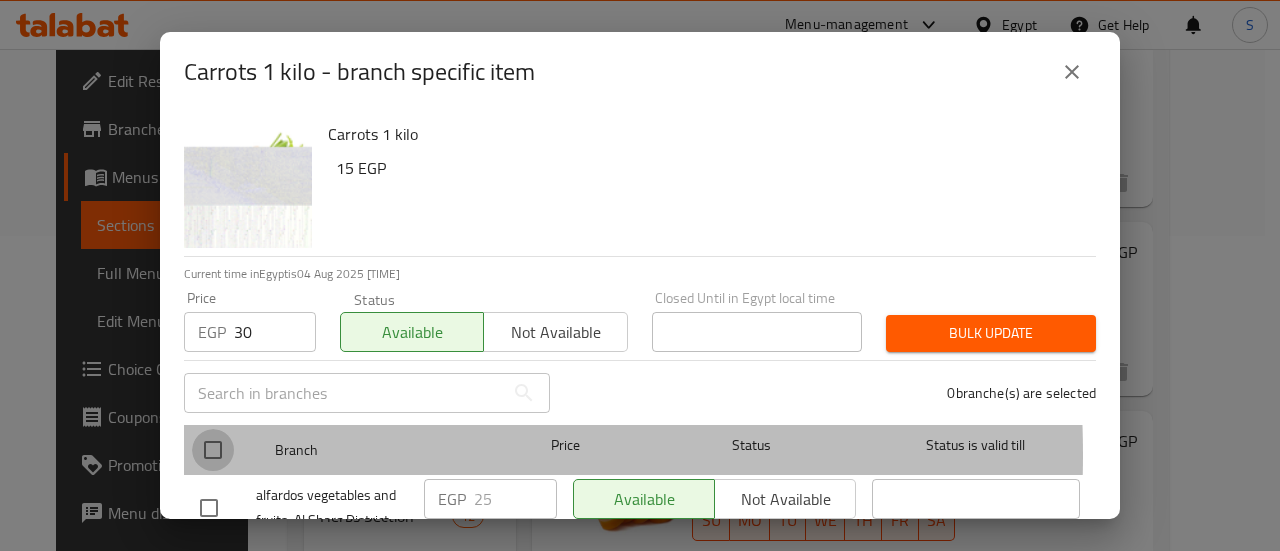 click at bounding box center (213, 450) 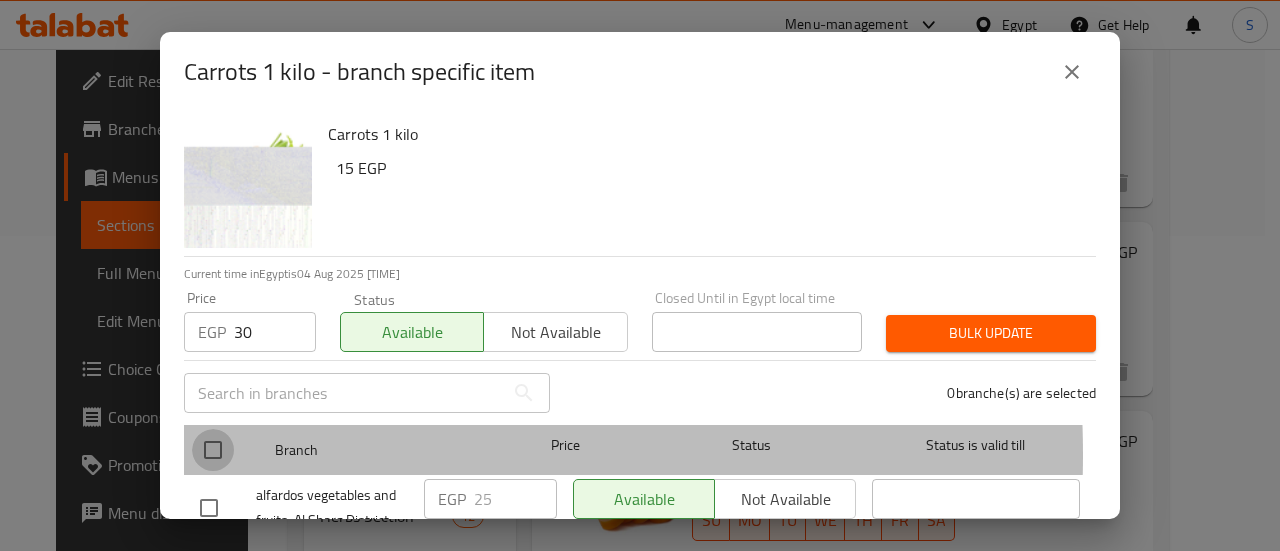 checkbox on "true" 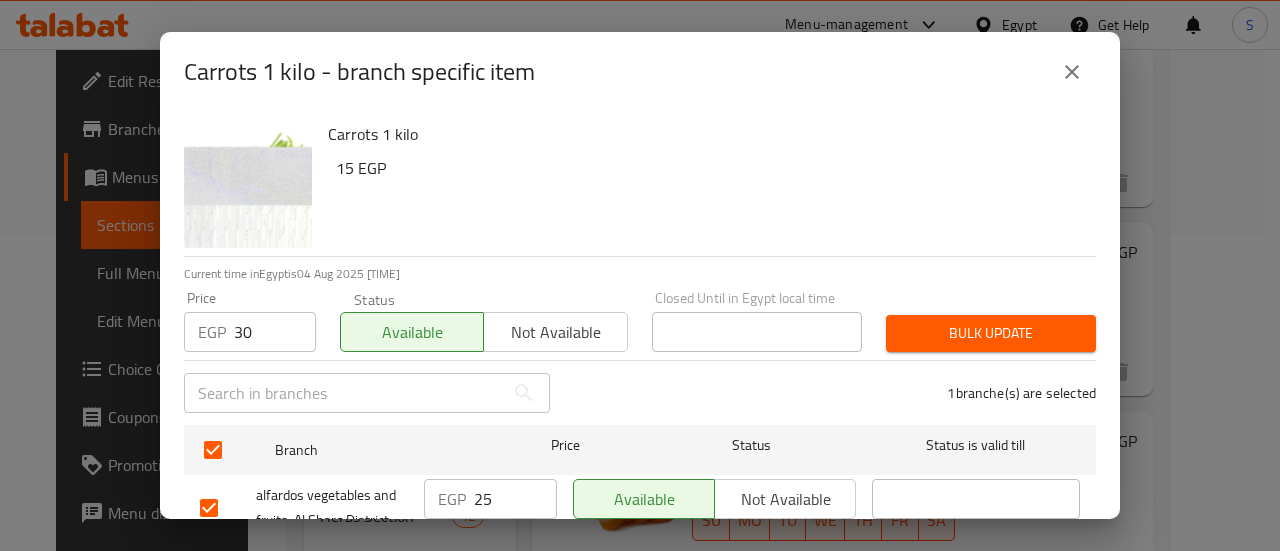 click on "Bulk update" at bounding box center (991, 333) 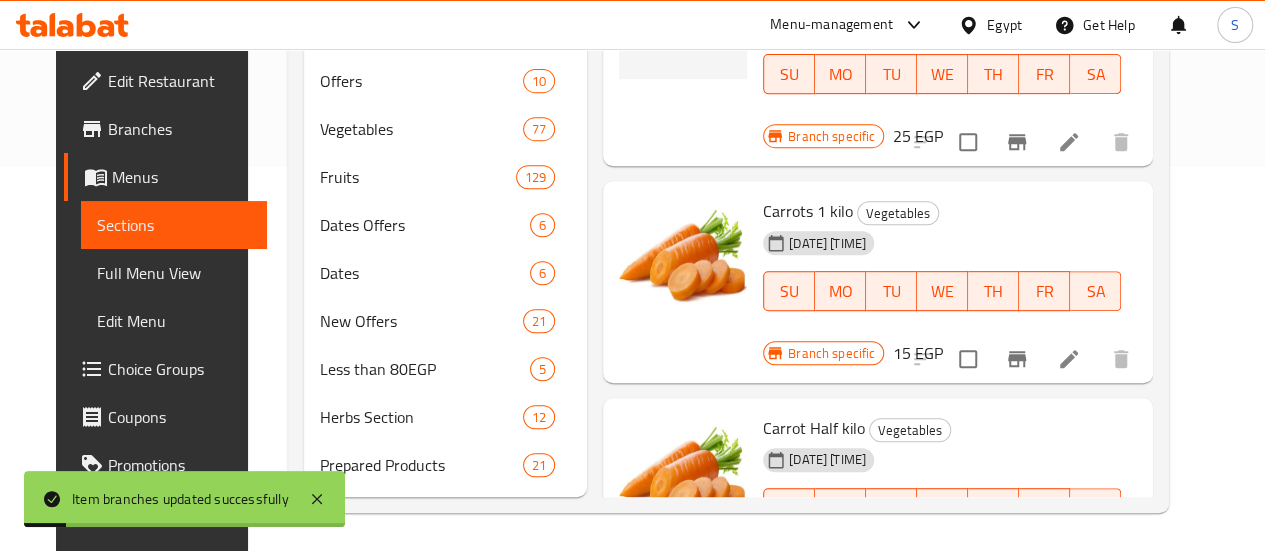 scroll, scrollTop: 415, scrollLeft: 0, axis: vertical 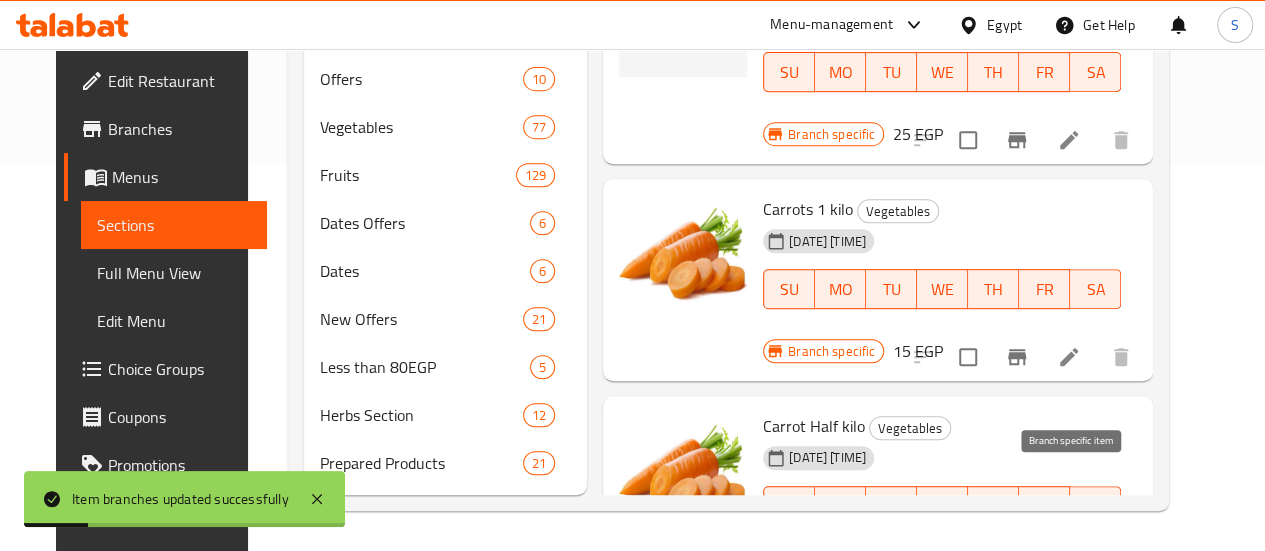 click 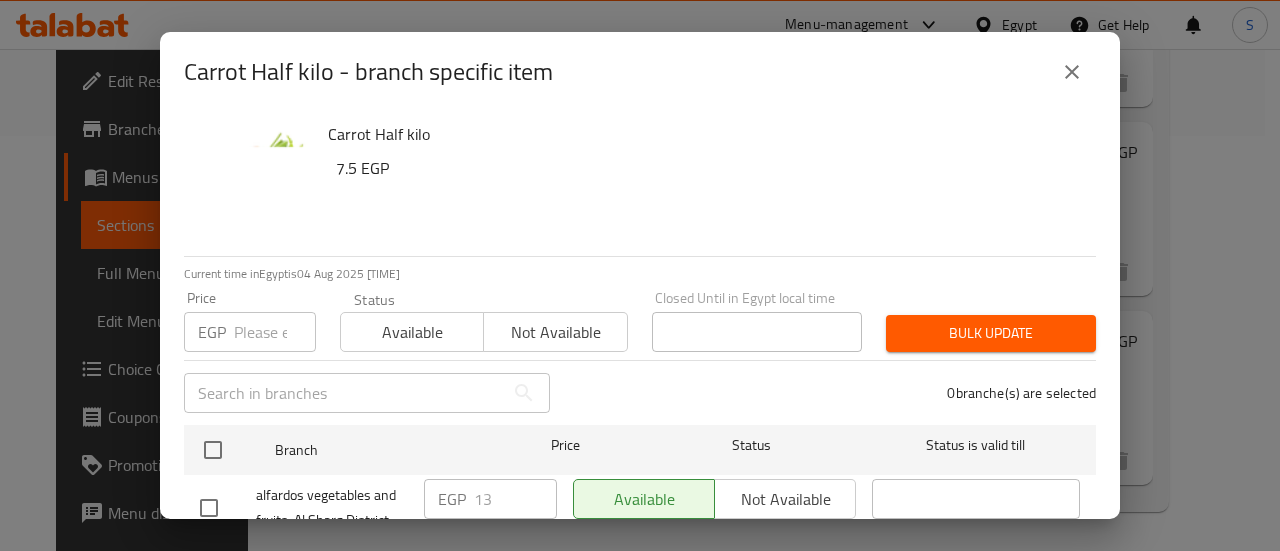 click at bounding box center [275, 332] 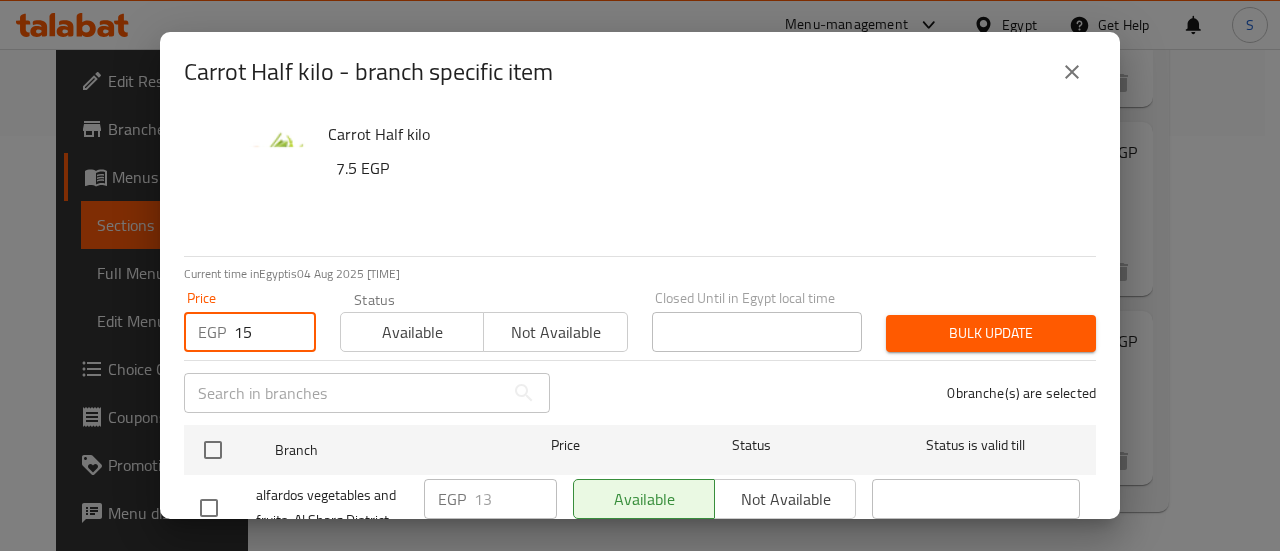 type on "15" 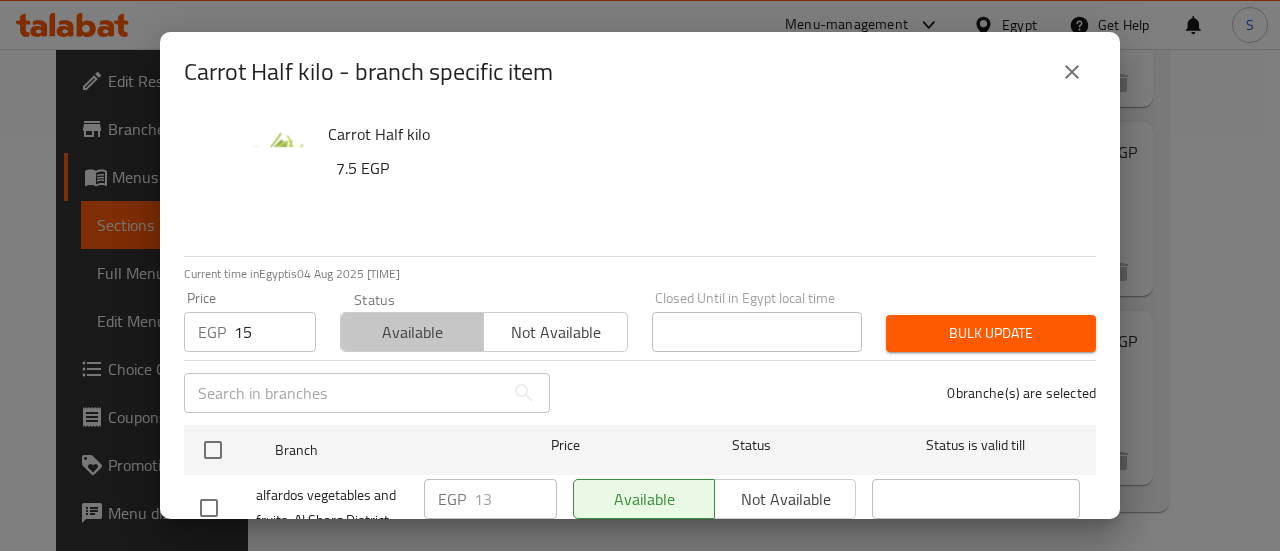 click on "Available" at bounding box center (412, 332) 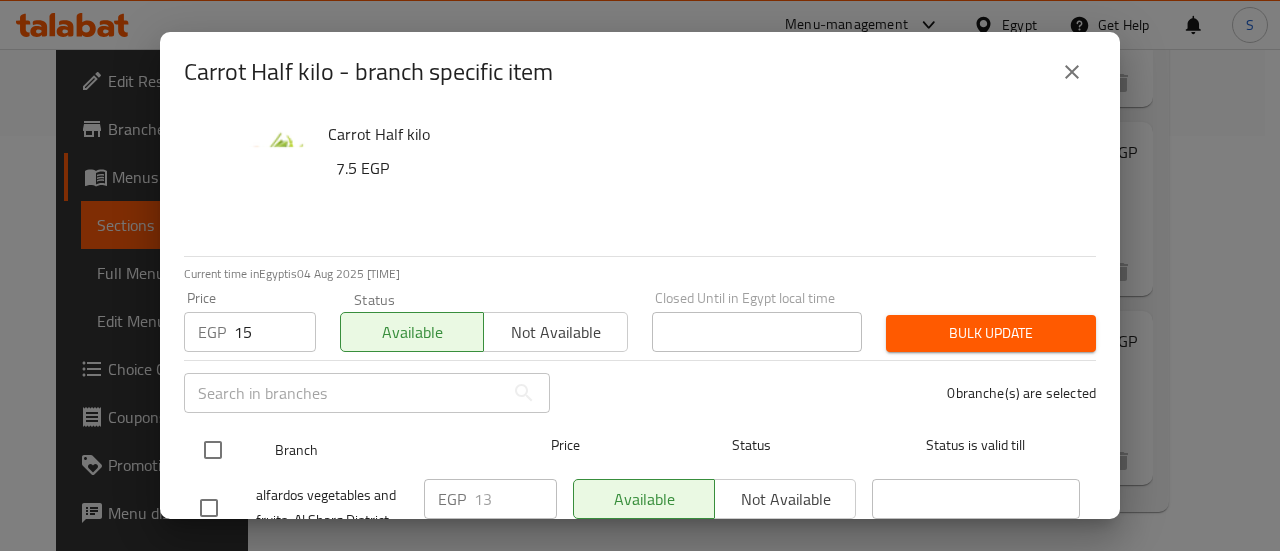 click at bounding box center (213, 450) 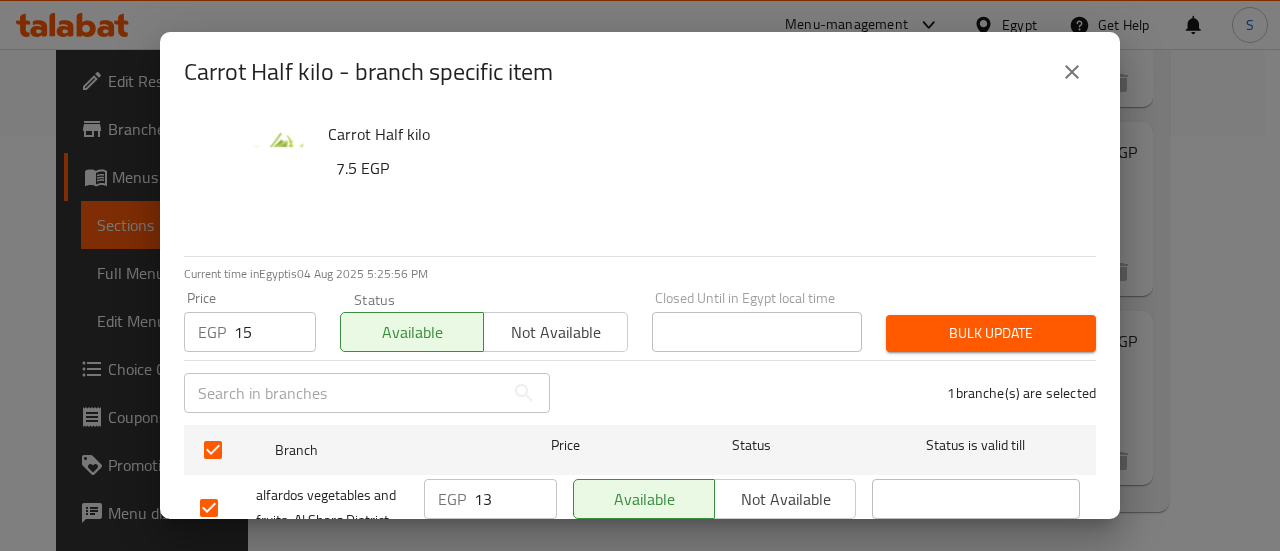 click on "Bulk update" at bounding box center (991, 333) 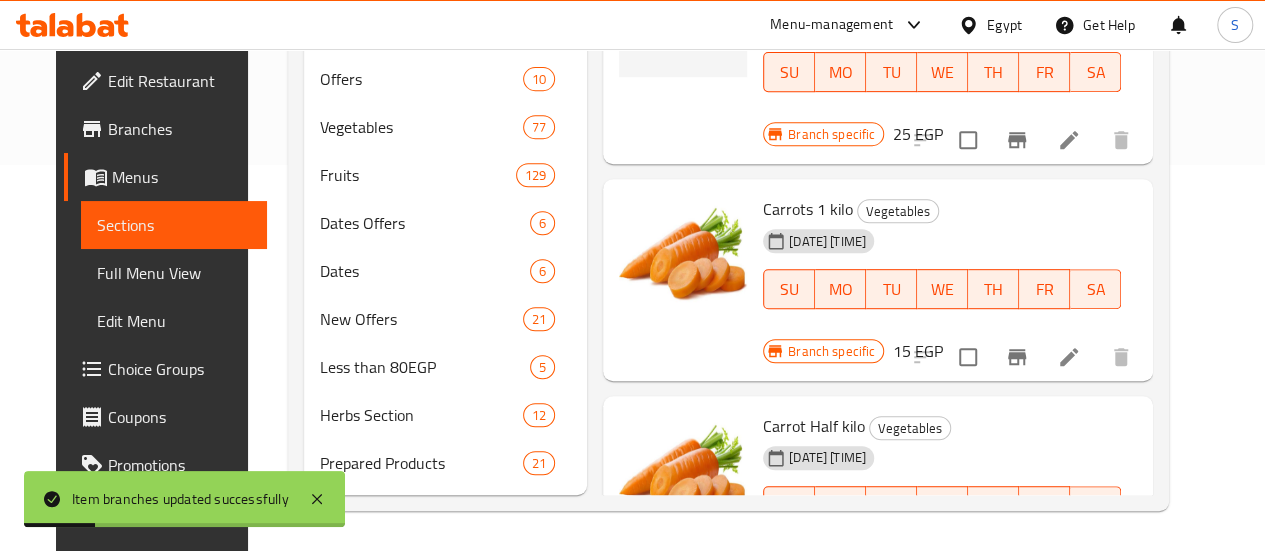type 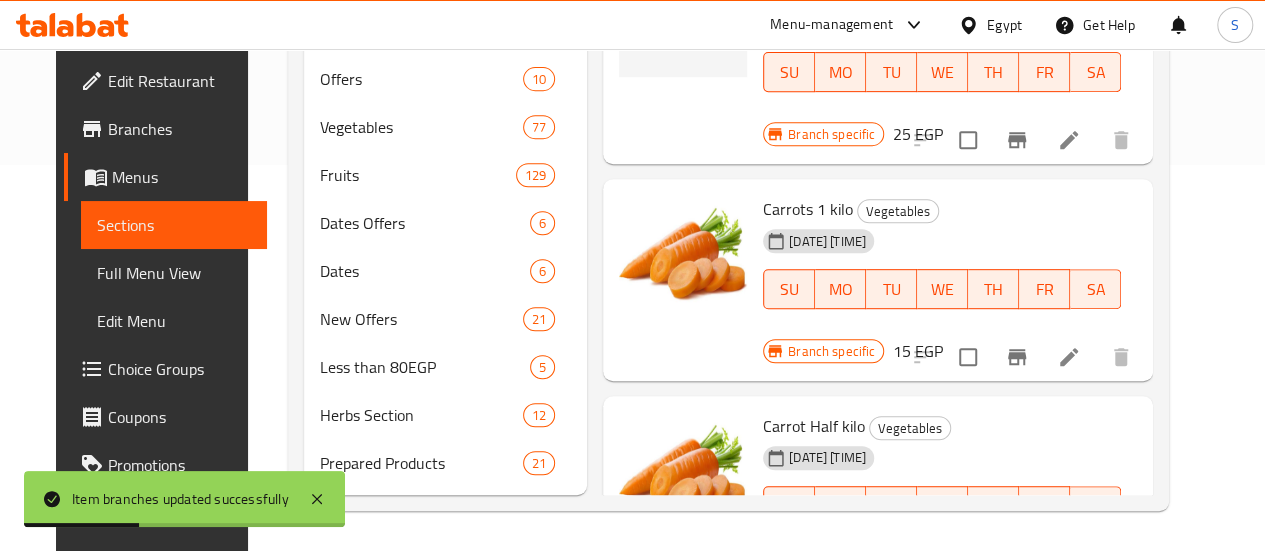 scroll, scrollTop: 0, scrollLeft: 0, axis: both 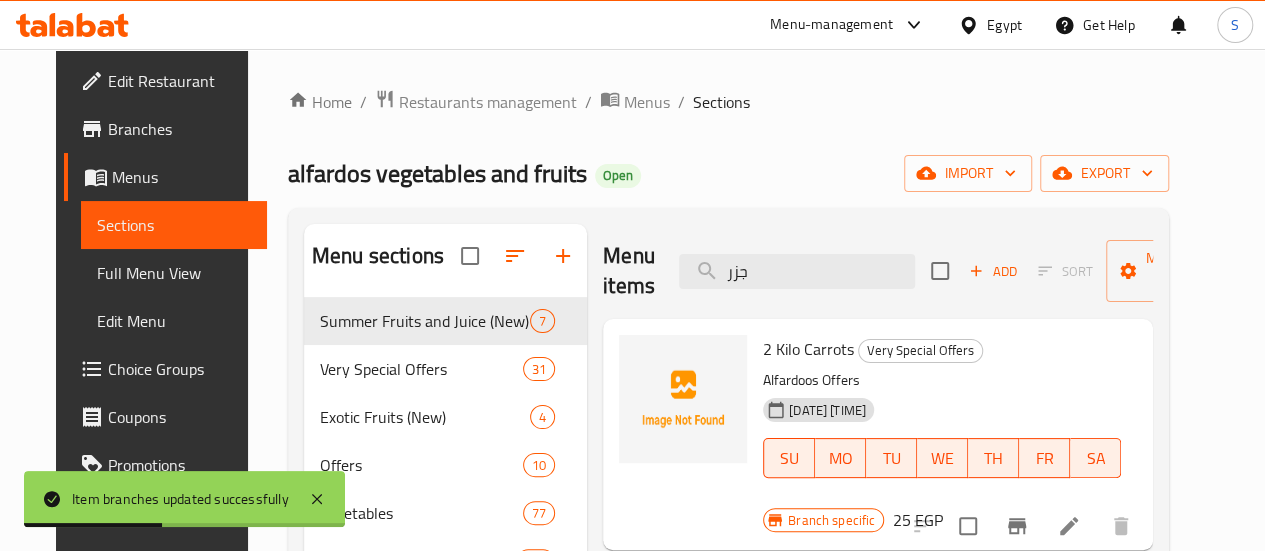 drag, startPoint x: 733, startPoint y: 267, endPoint x: 630, endPoint y: 252, distance: 104.0865 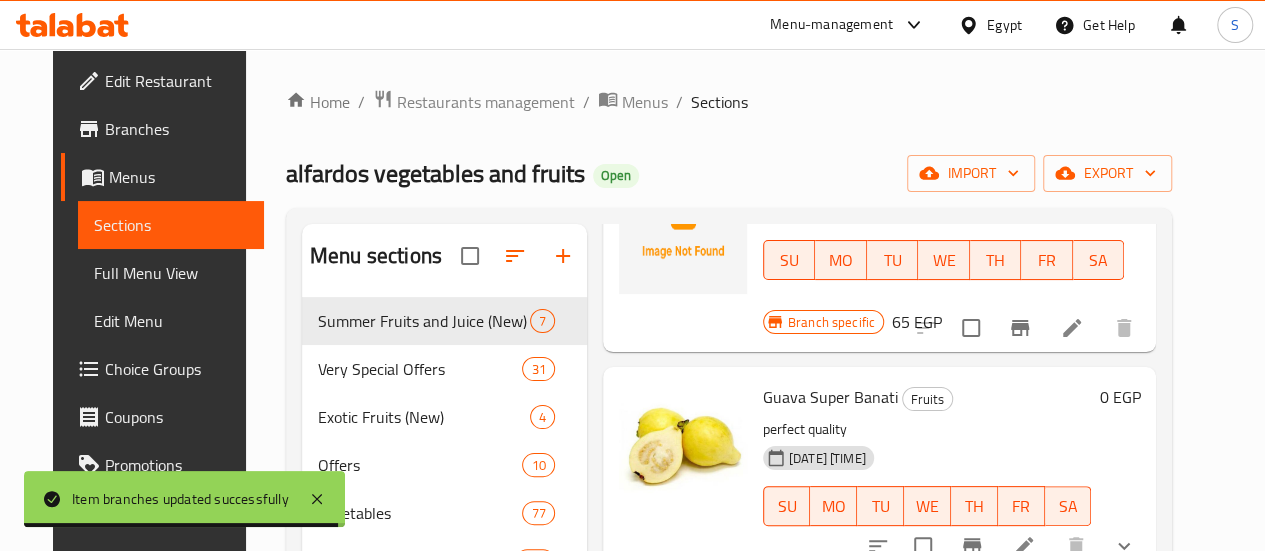 scroll, scrollTop: 416, scrollLeft: 0, axis: vertical 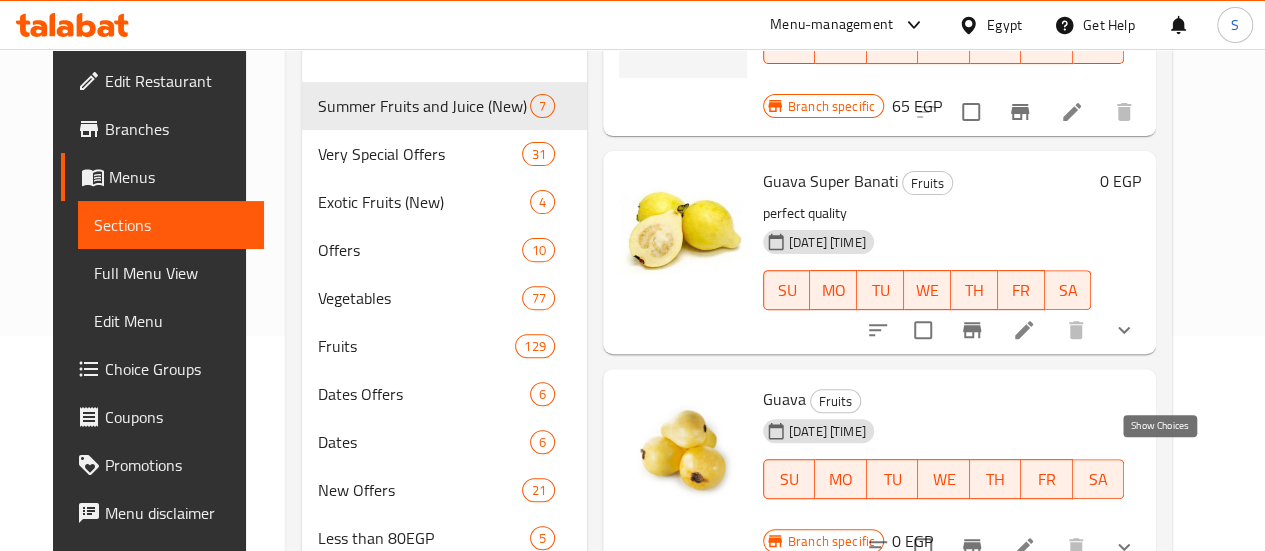 type on "جواف" 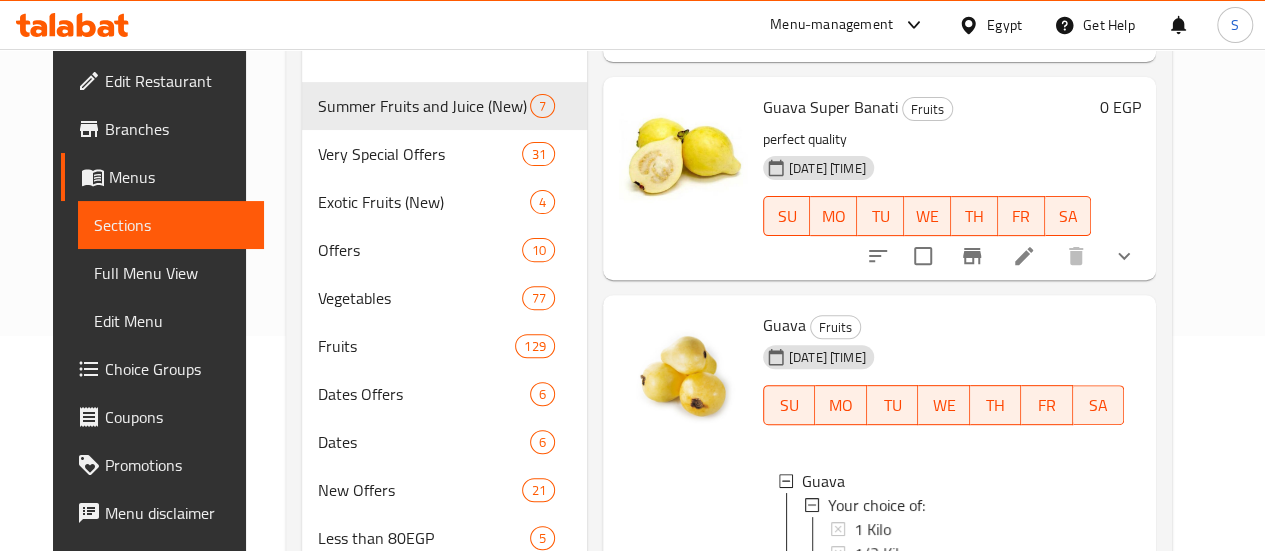 scroll, scrollTop: 583, scrollLeft: 0, axis: vertical 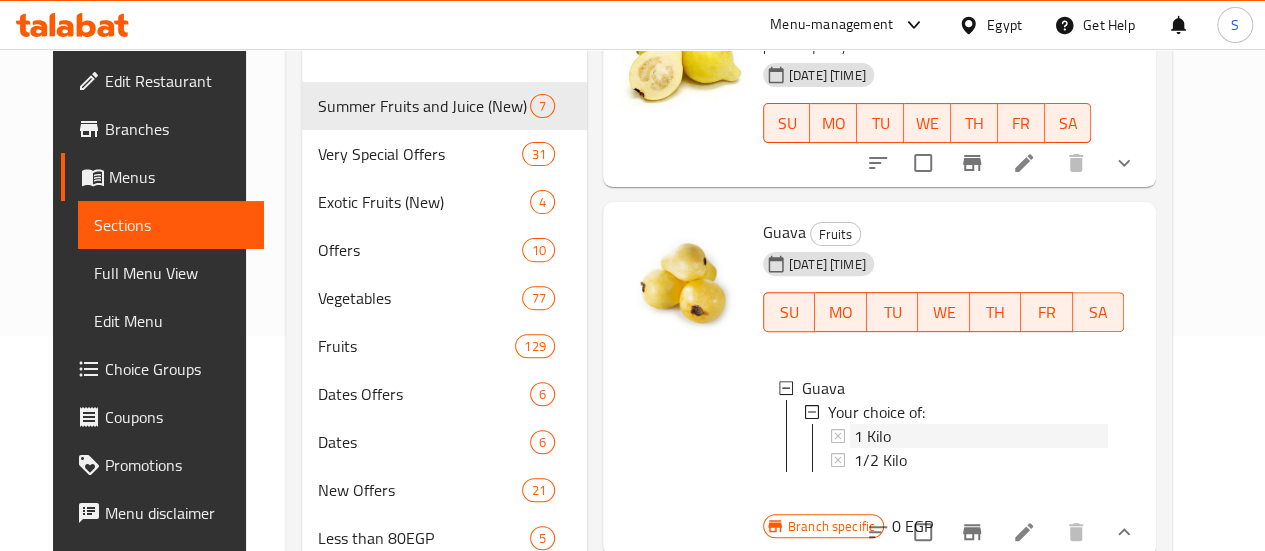 click on "1 Kilo" at bounding box center [872, 436] 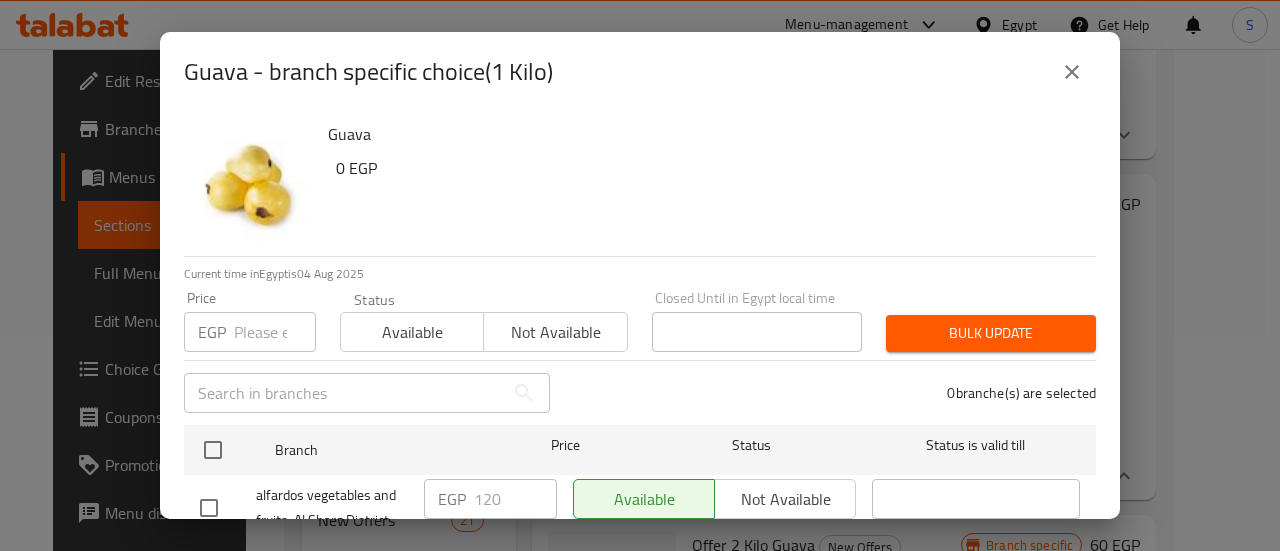 click at bounding box center (275, 332) 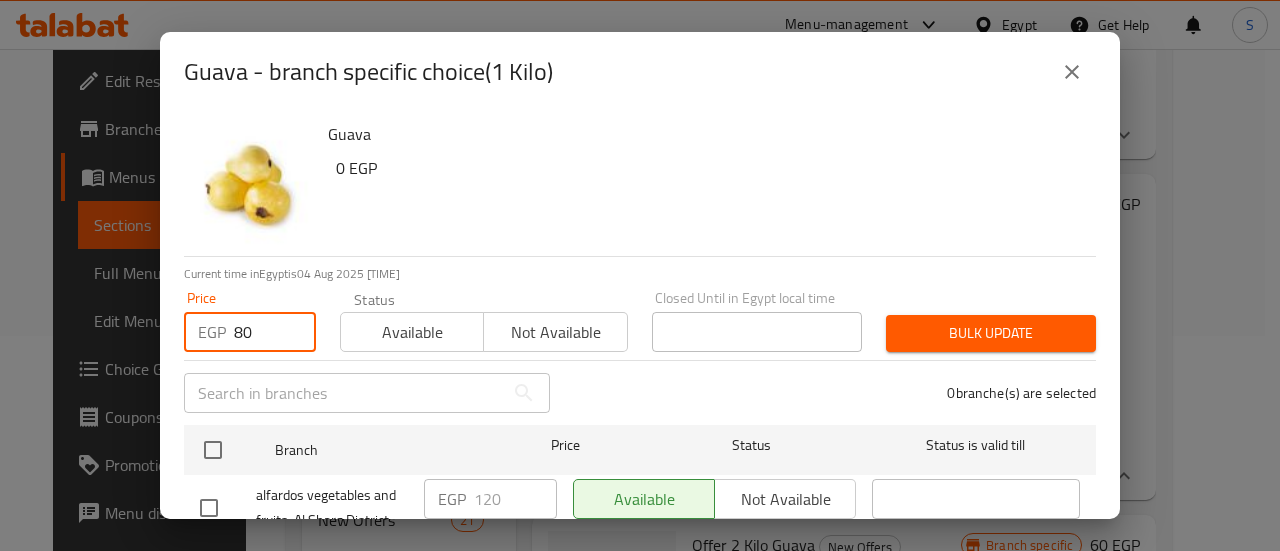 type on "80" 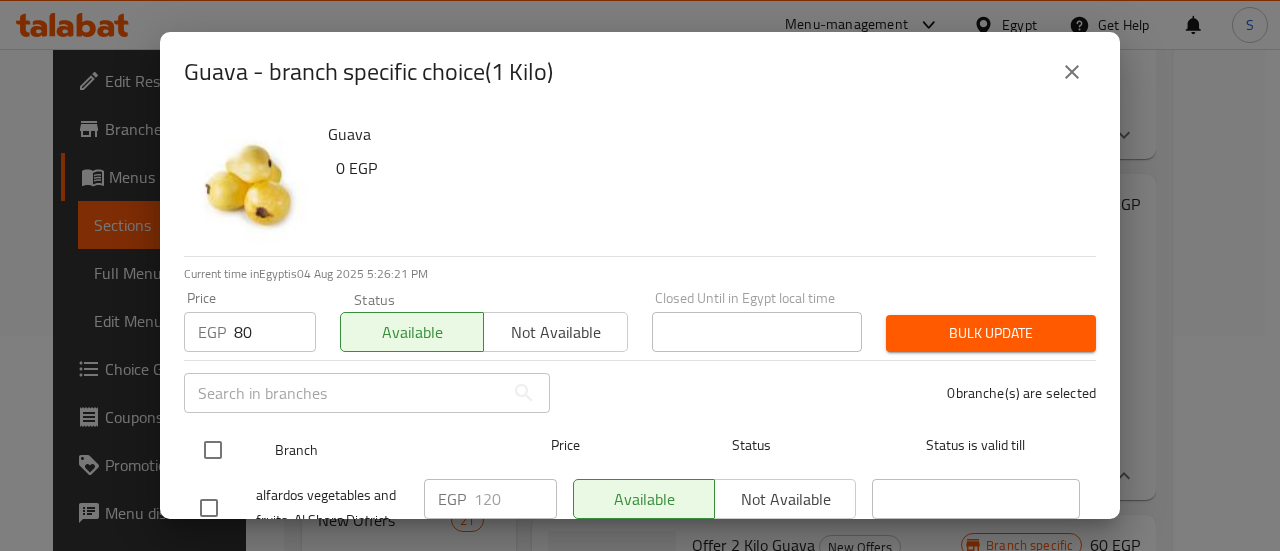 click at bounding box center [213, 450] 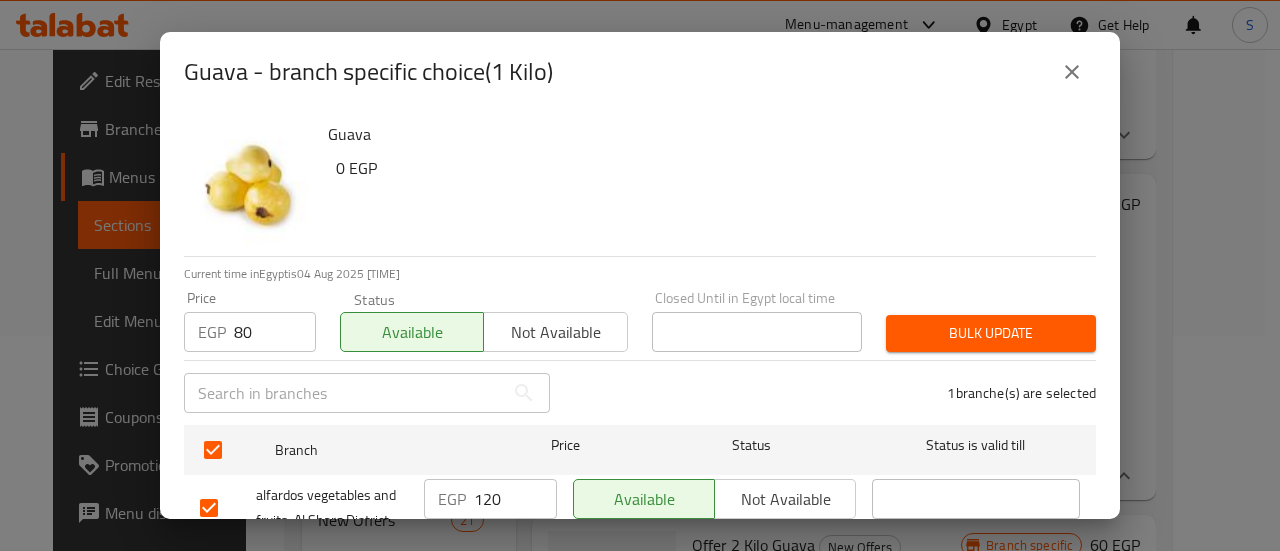 click on "Bulk update" at bounding box center [991, 333] 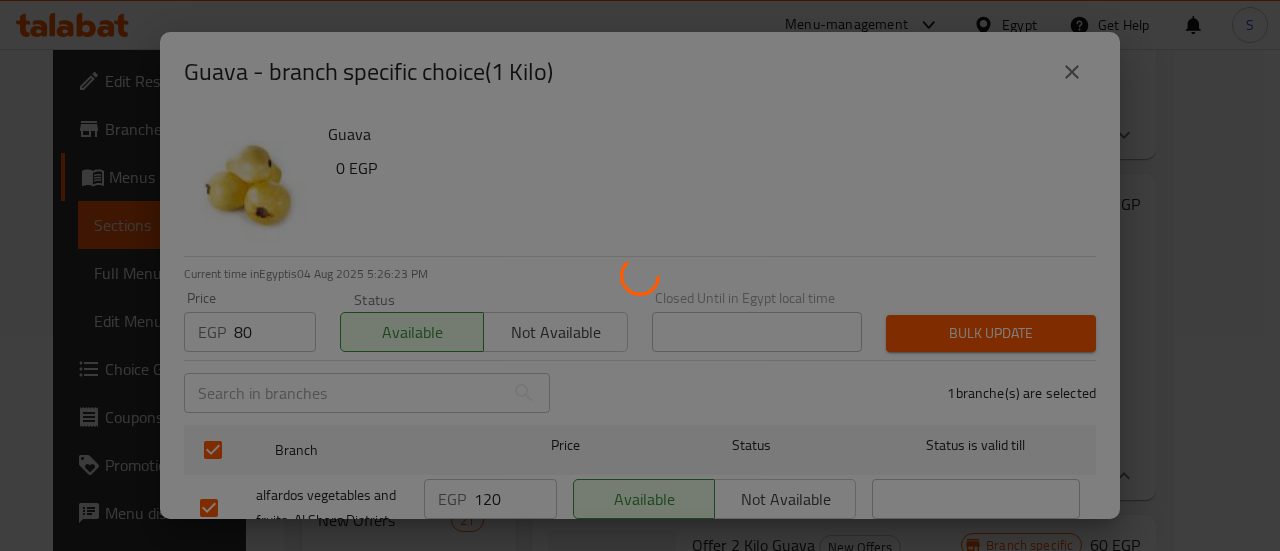type 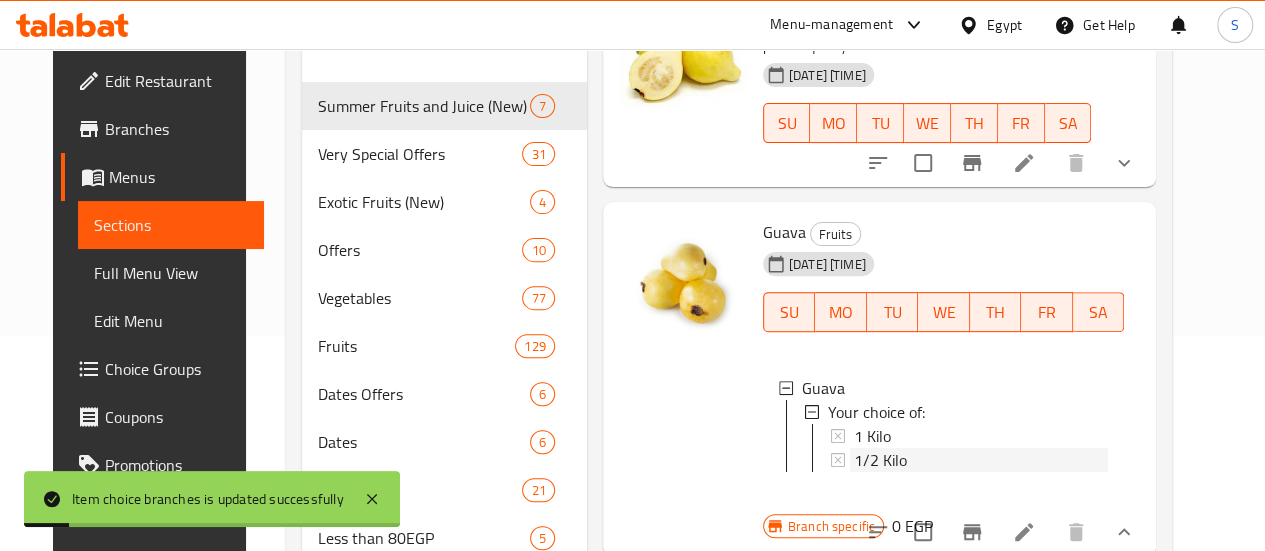click on "1/2 Kilo" at bounding box center (880, 460) 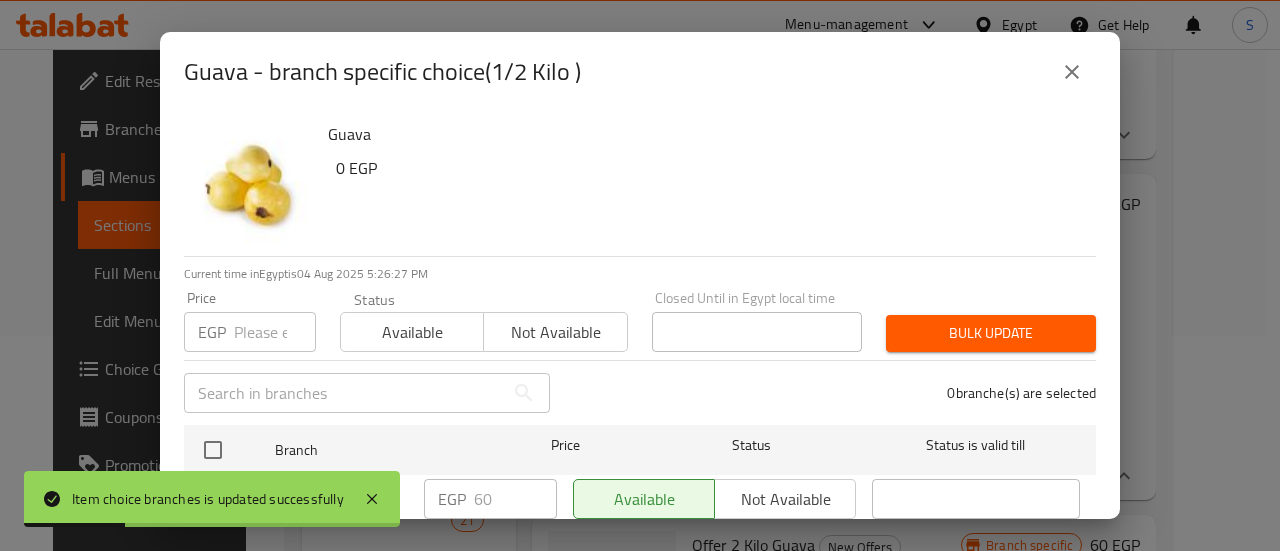 click at bounding box center [275, 332] 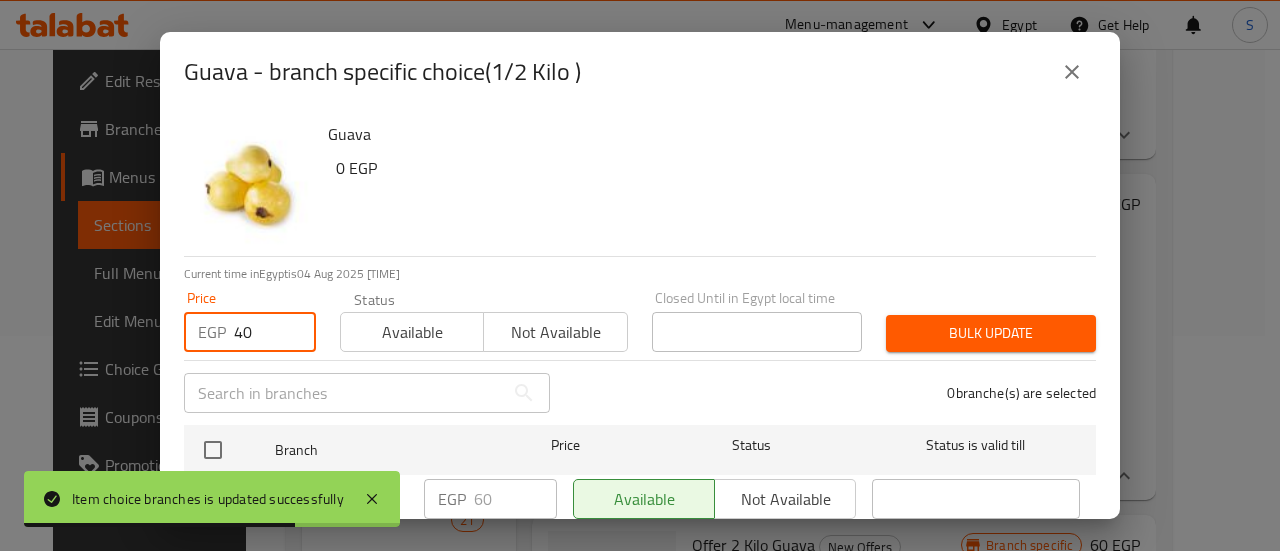 type on "40" 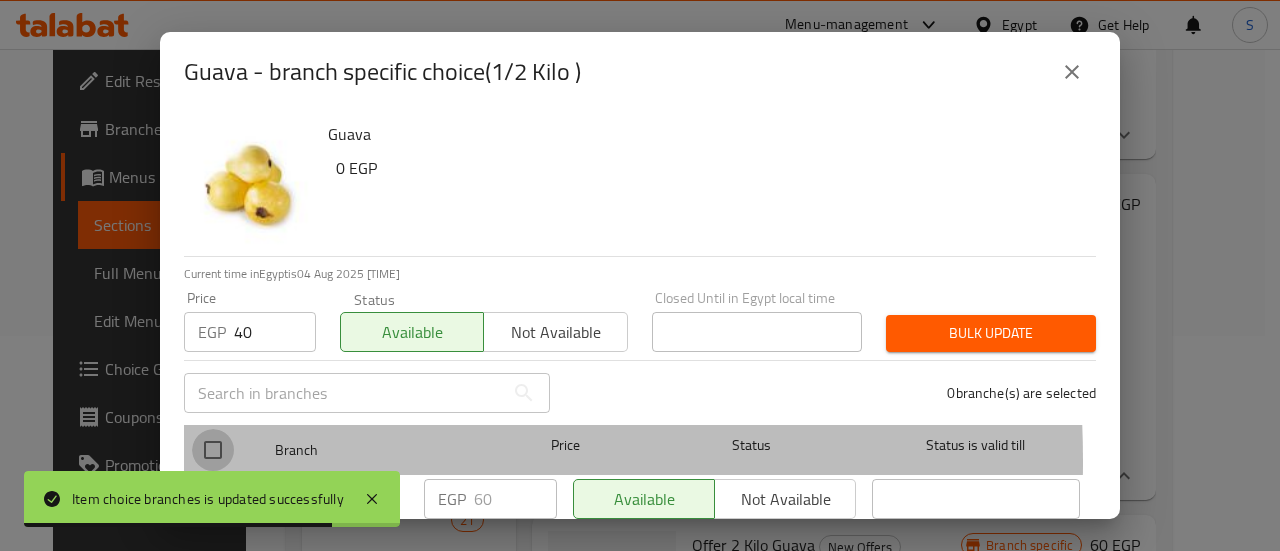 click at bounding box center [213, 450] 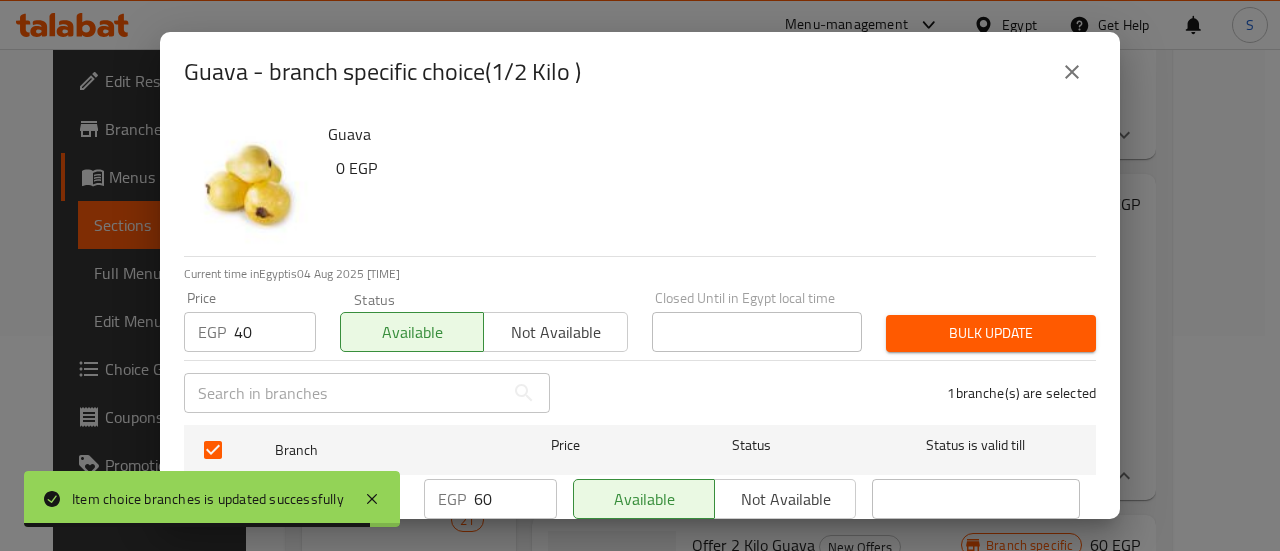 click on "Bulk update" at bounding box center [991, 333] 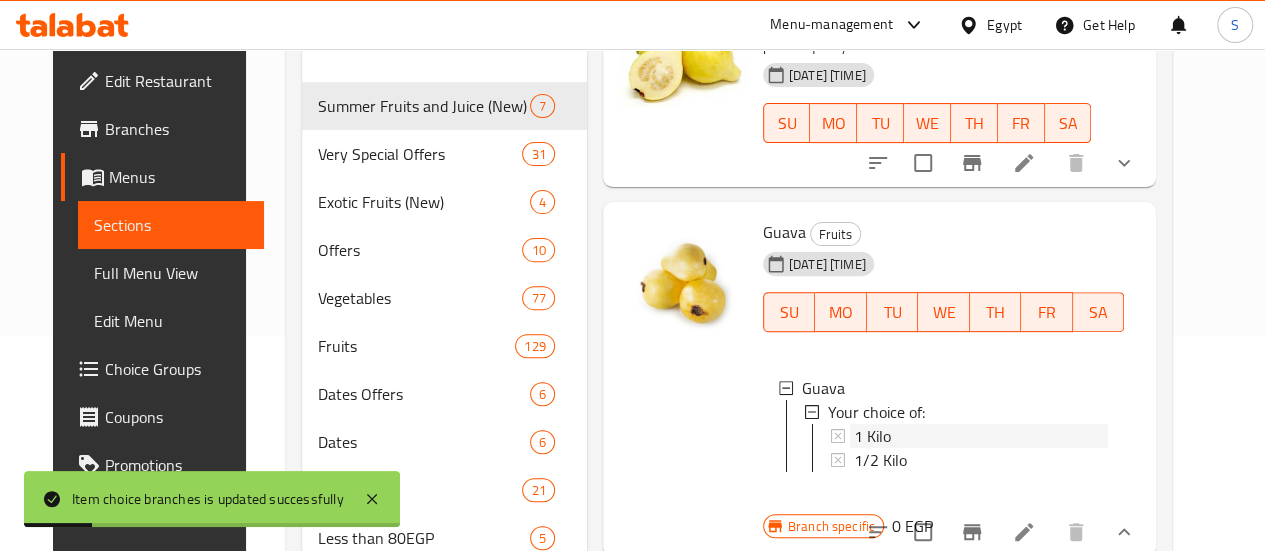 click on "1 Kilo" at bounding box center (981, 436) 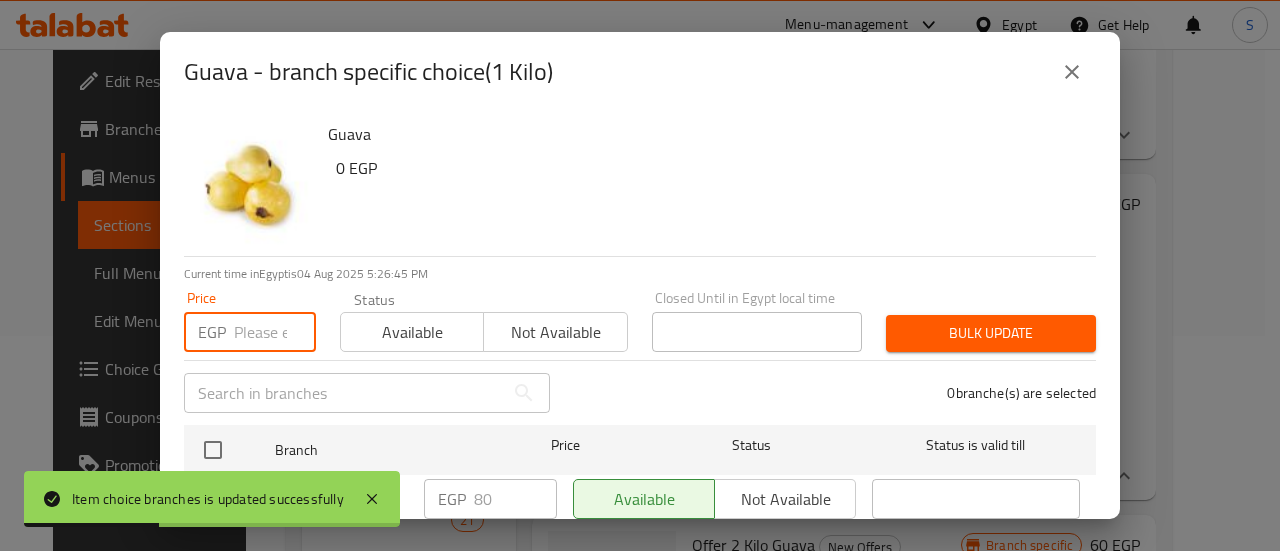 click at bounding box center [275, 332] 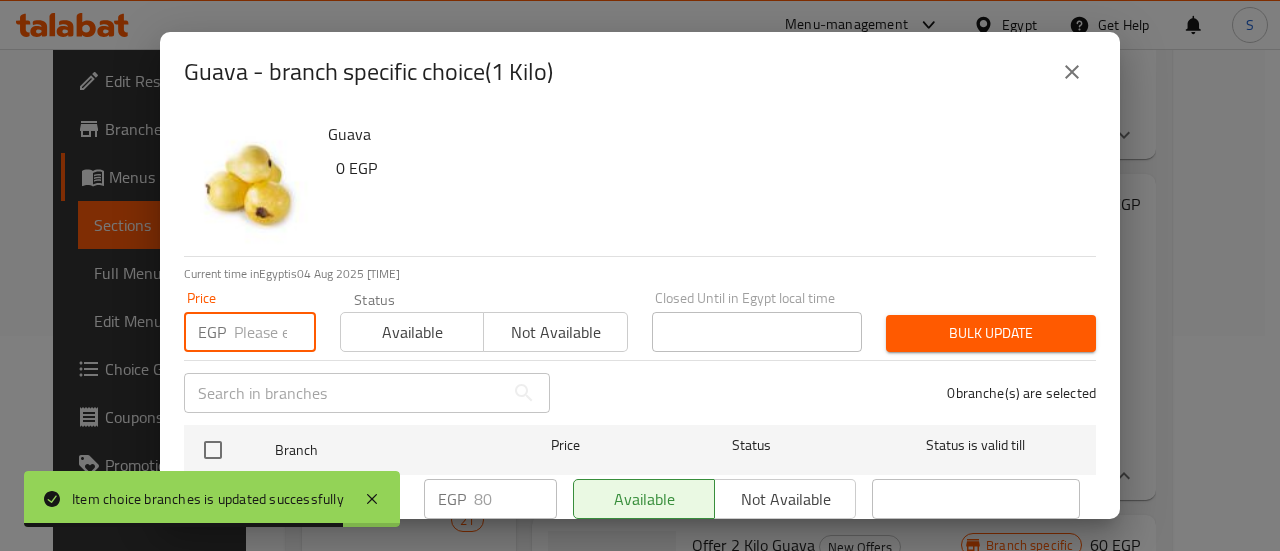 click 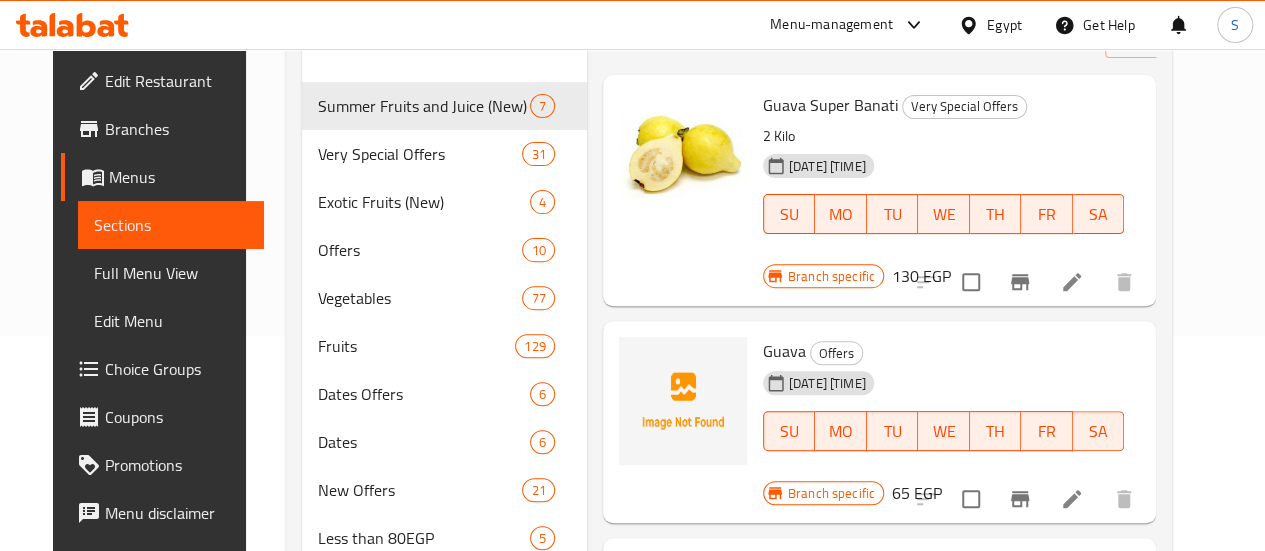 scroll, scrollTop: 0, scrollLeft: 0, axis: both 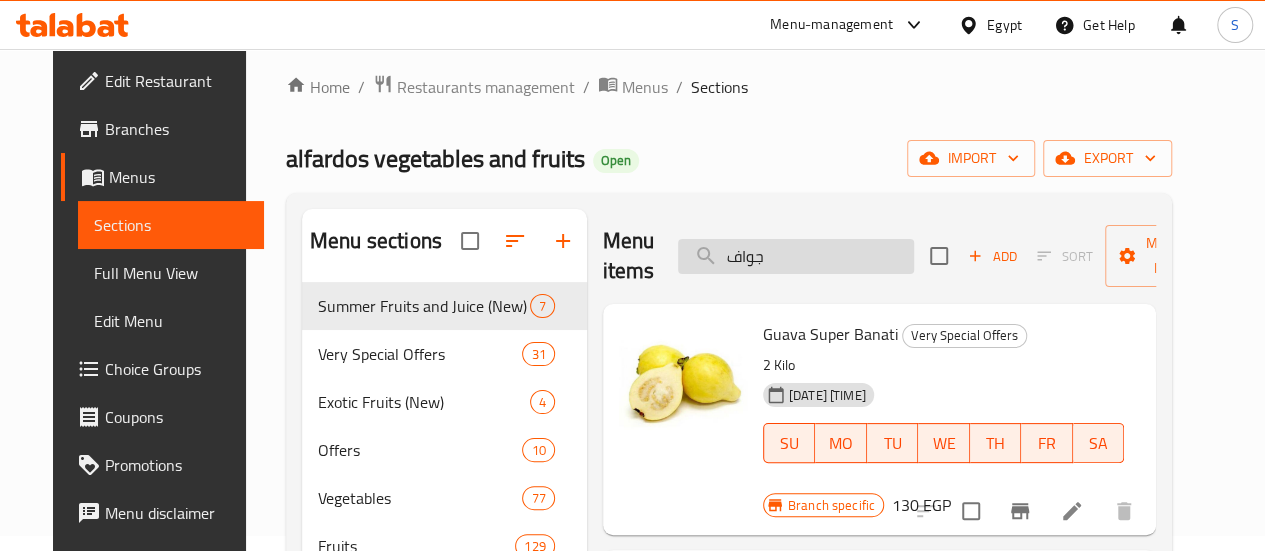 drag, startPoint x: 730, startPoint y: 239, endPoint x: 651, endPoint y: 238, distance: 79.00633 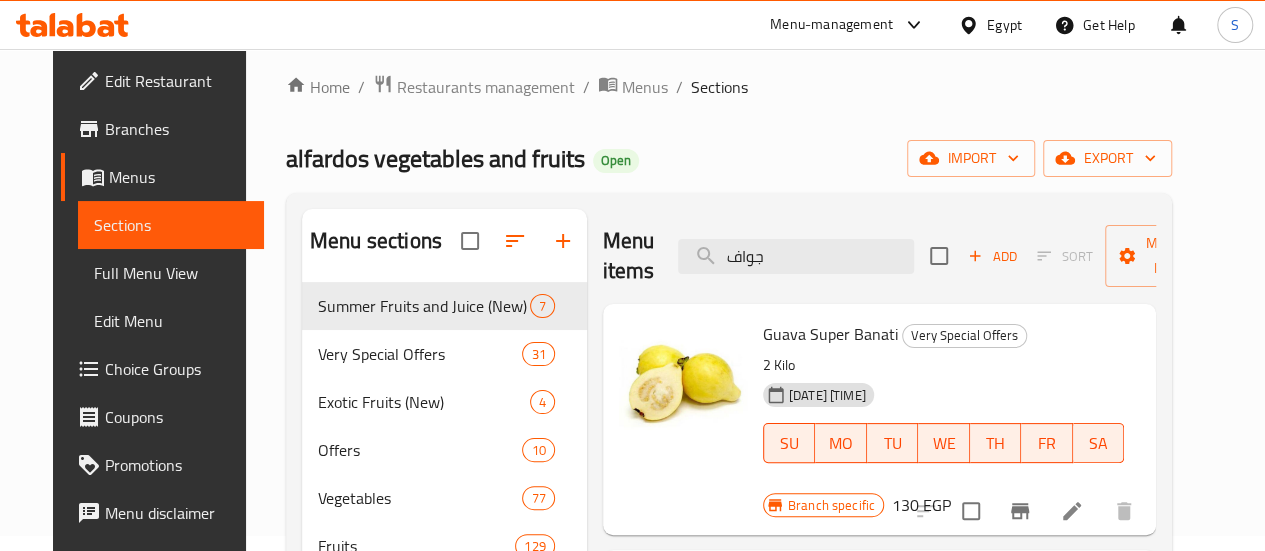 paste on "ديقه" 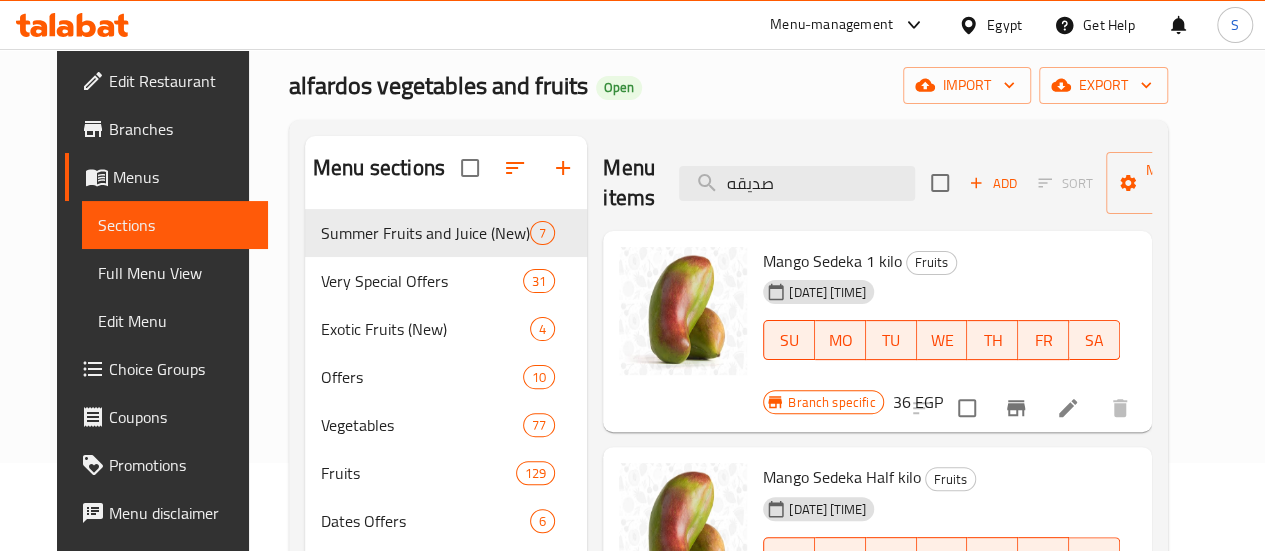 scroll, scrollTop: 115, scrollLeft: 0, axis: vertical 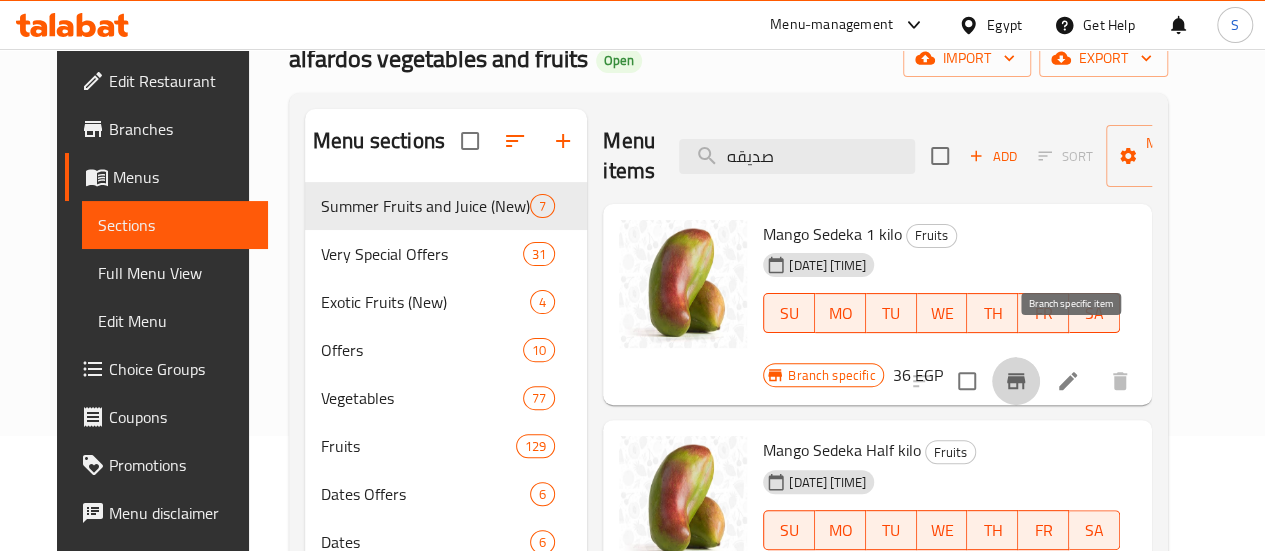 click at bounding box center (1016, 381) 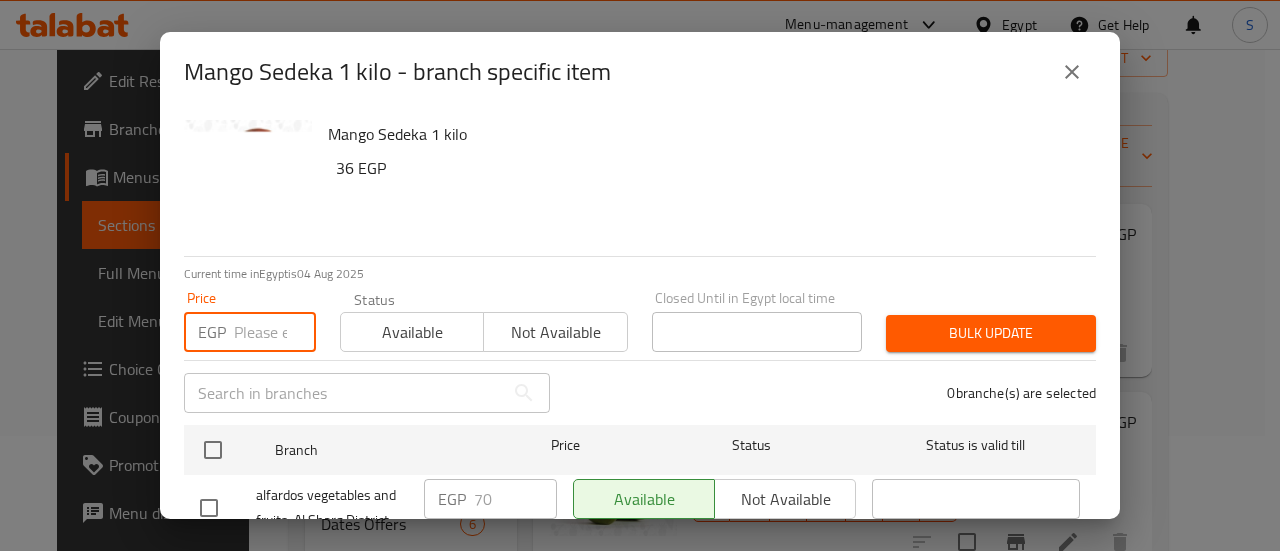 click at bounding box center [275, 332] 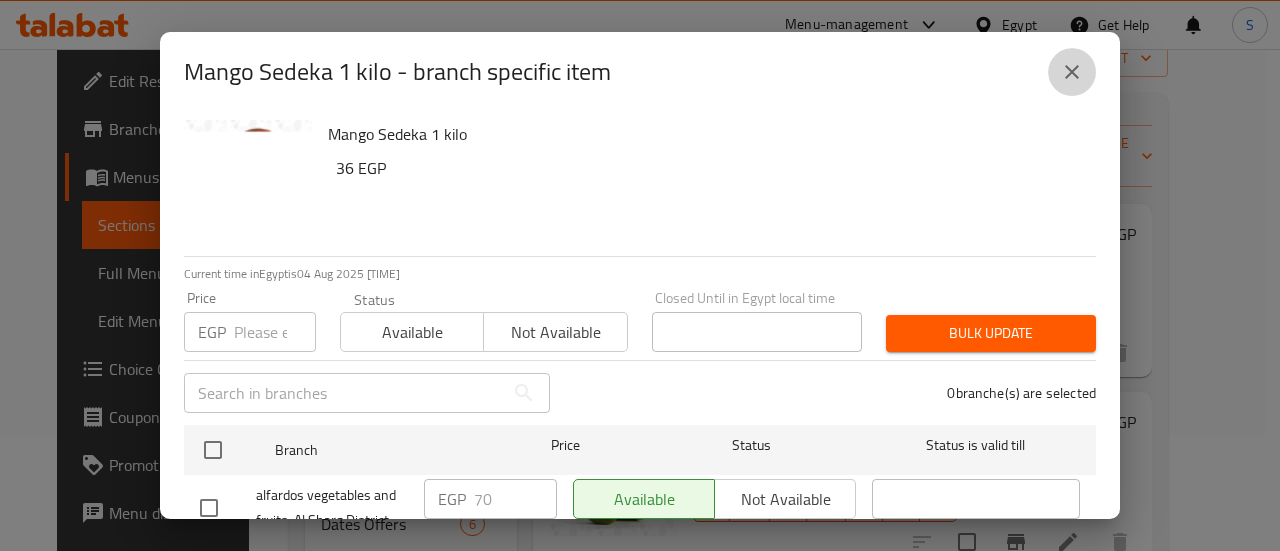 click 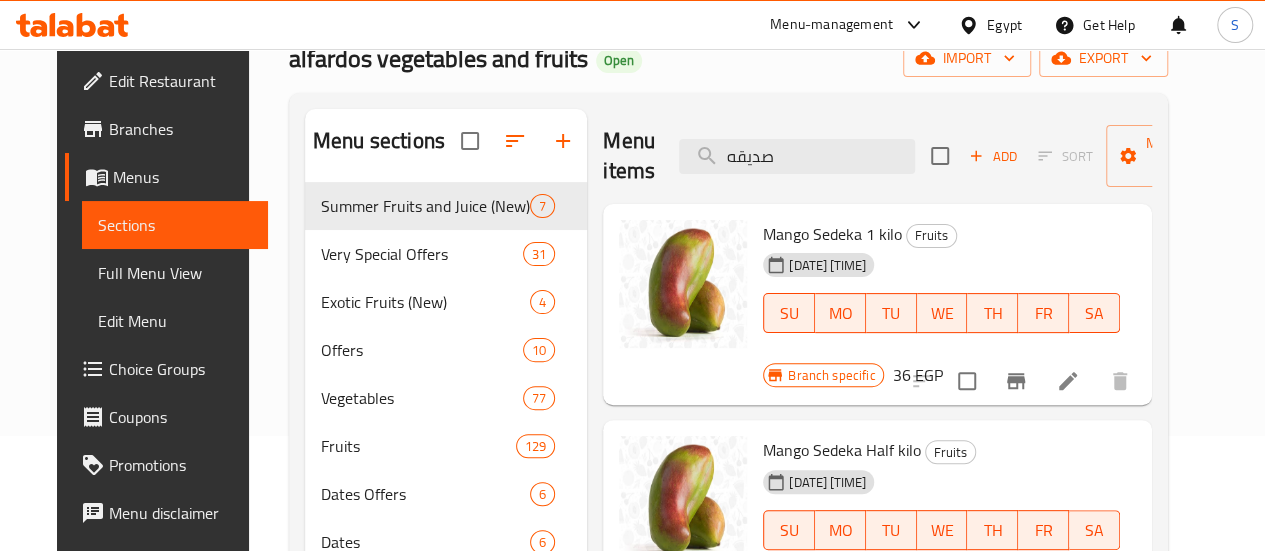 click on "Menu items صديقه Add Sort Manage items" at bounding box center (877, 156) 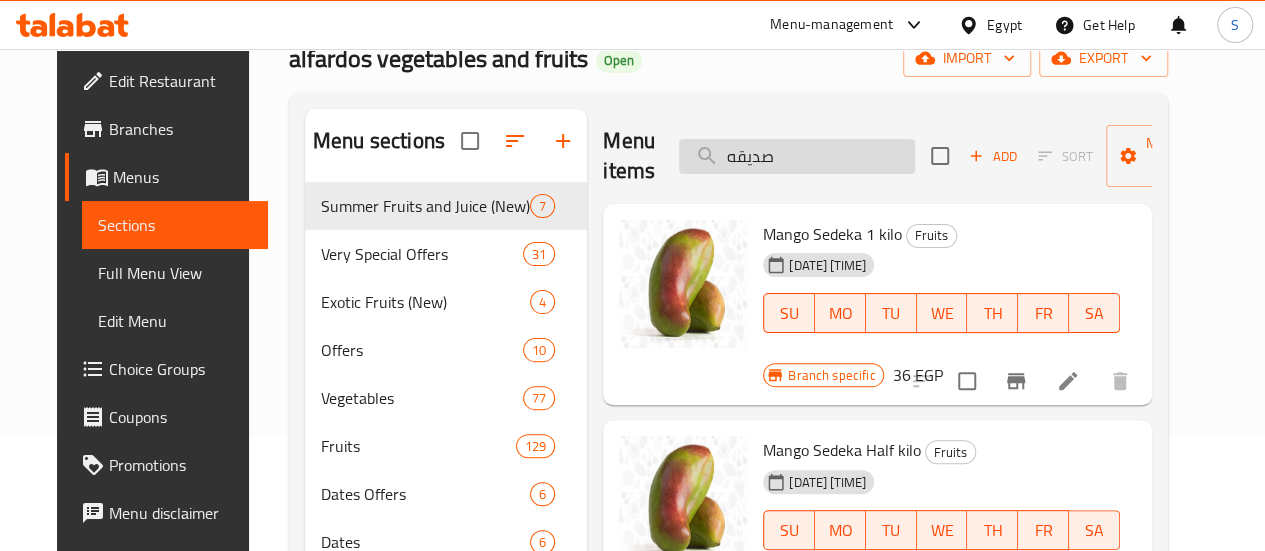 drag, startPoint x: 758, startPoint y: 150, endPoint x: 660, endPoint y: 150, distance: 98 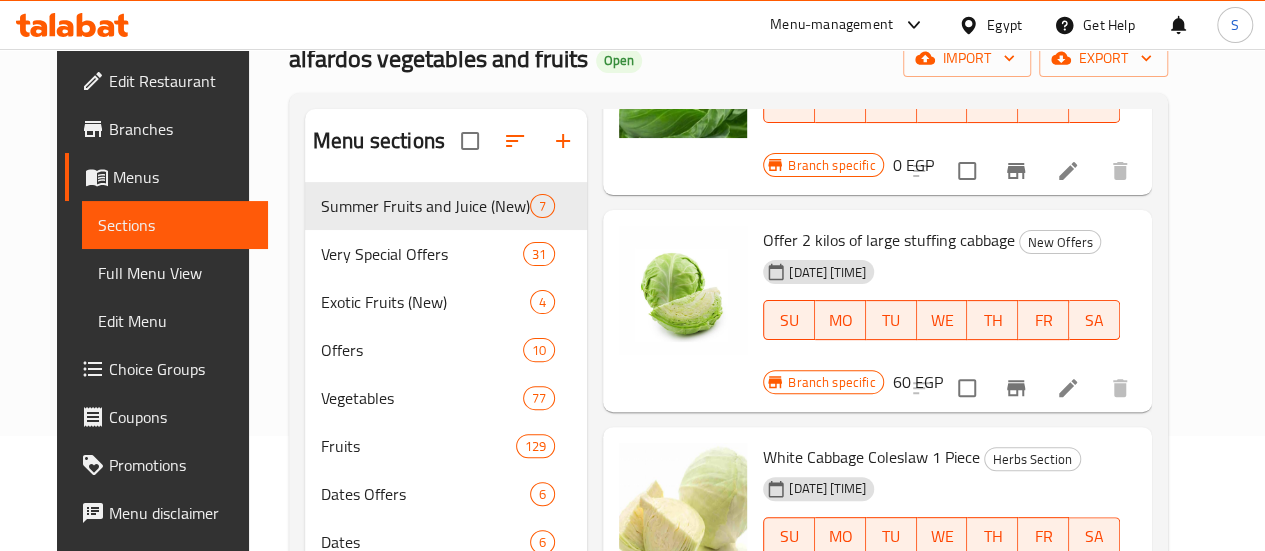 scroll, scrollTop: 0, scrollLeft: 0, axis: both 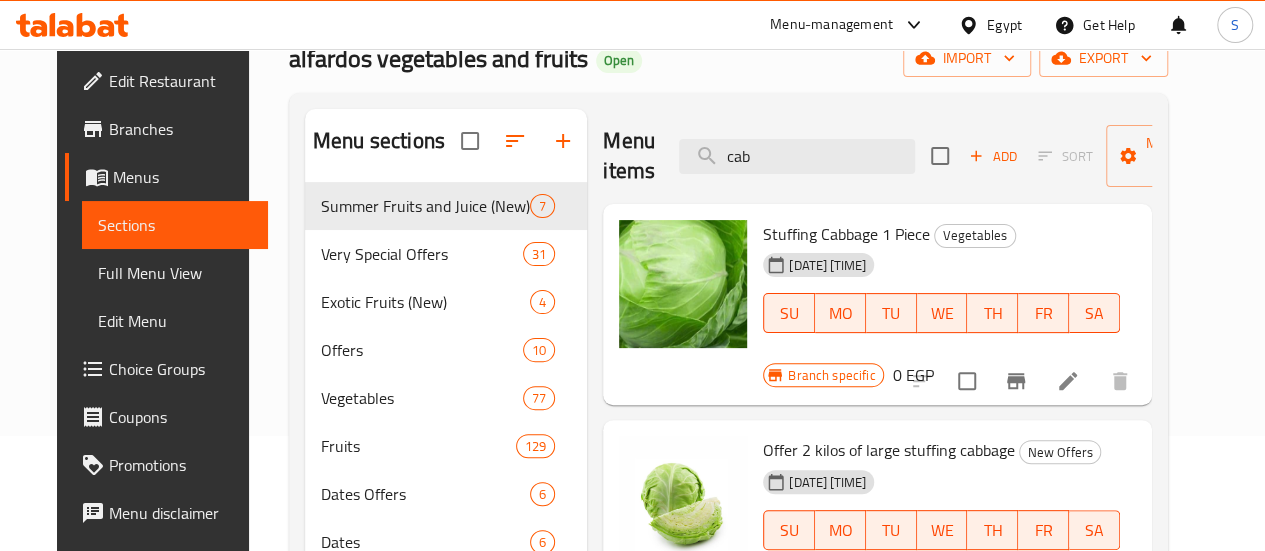 drag, startPoint x: 710, startPoint y: 155, endPoint x: 615, endPoint y: 146, distance: 95.42536 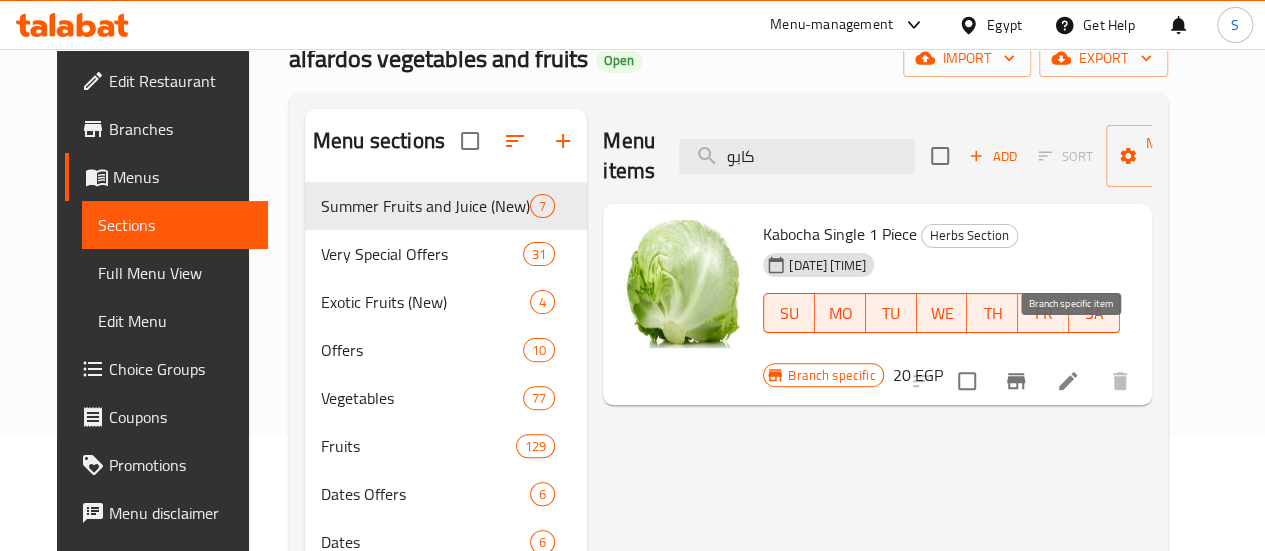 type on "كابو" 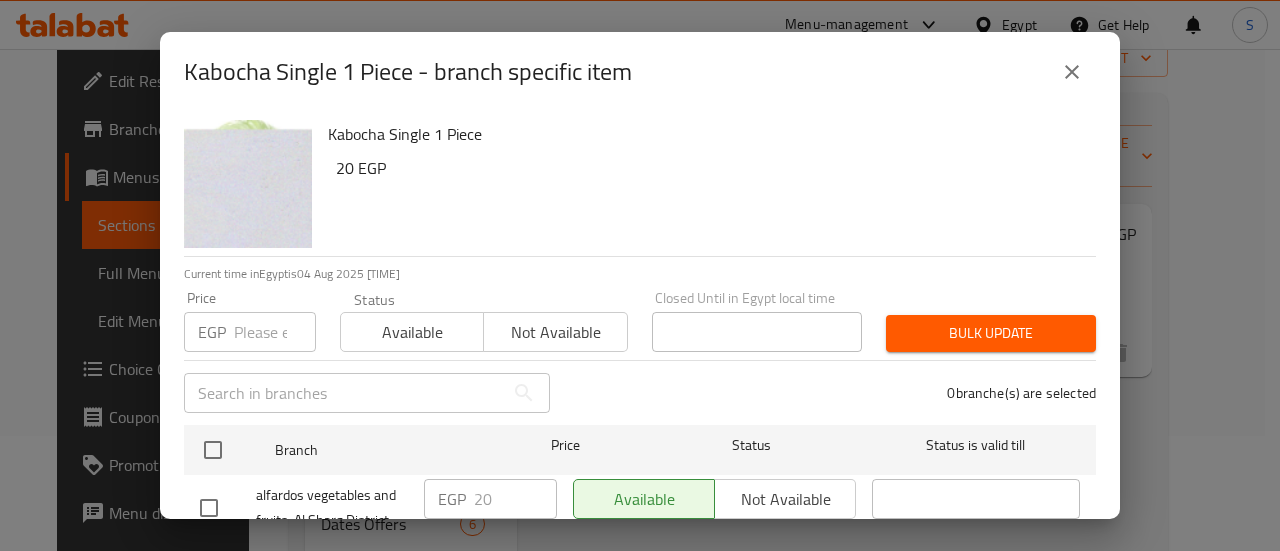 click at bounding box center (275, 332) 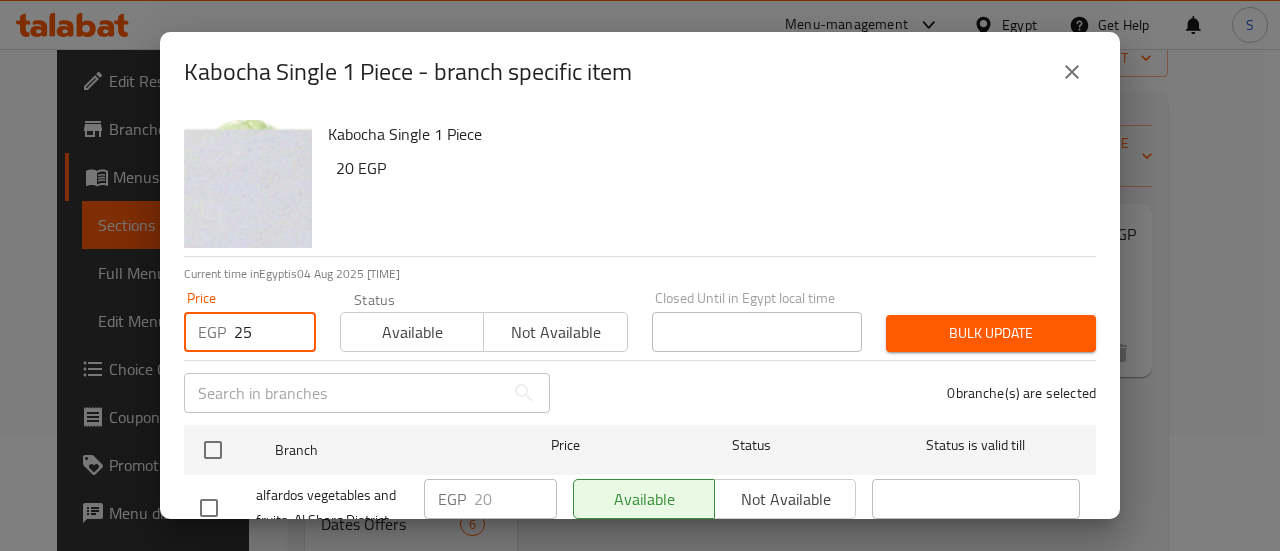 type on "25" 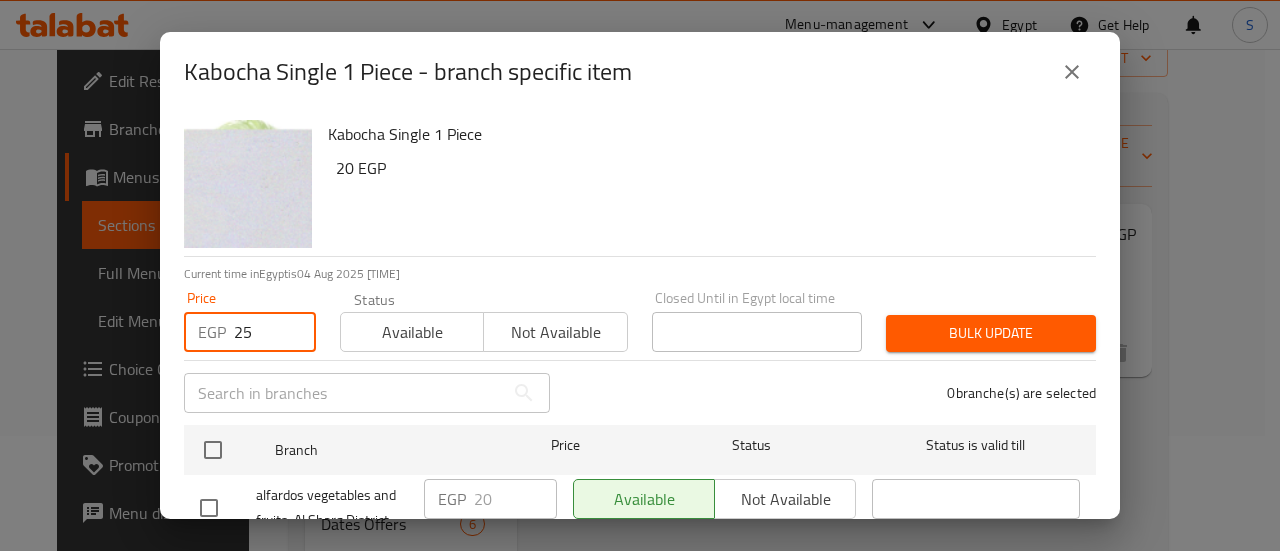 click on "Available" at bounding box center [412, 332] 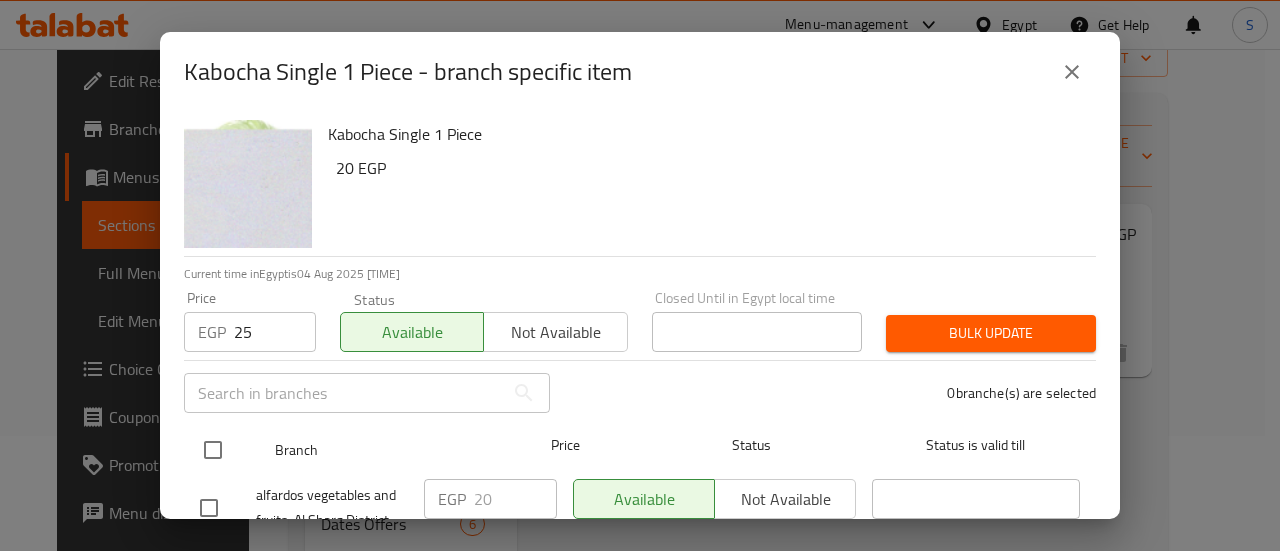 click at bounding box center (213, 450) 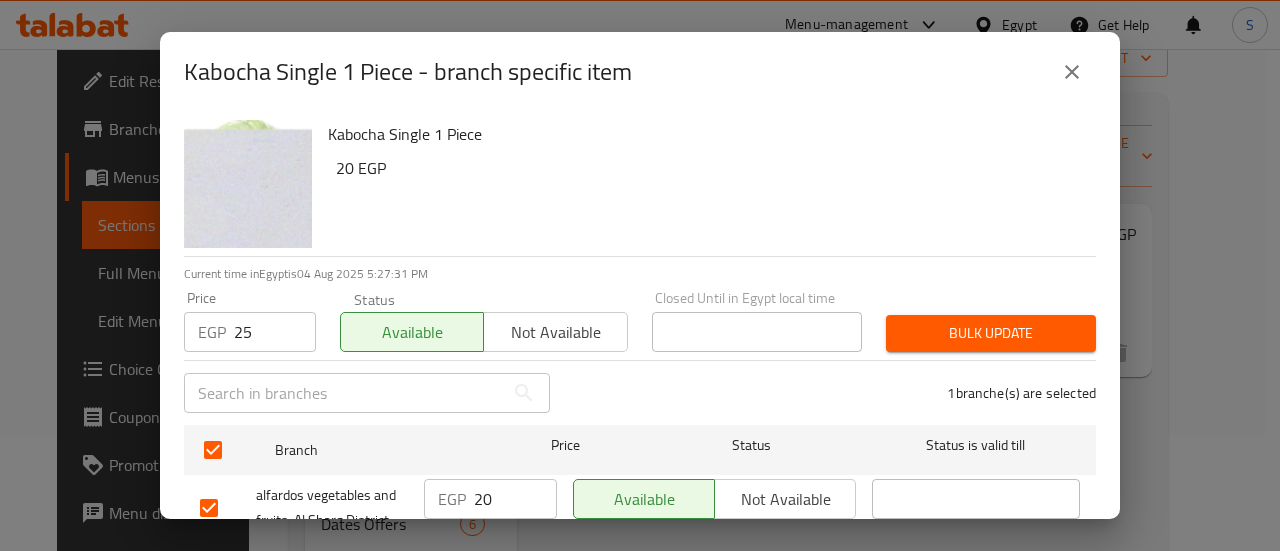 click on "Bulk update" at bounding box center [991, 333] 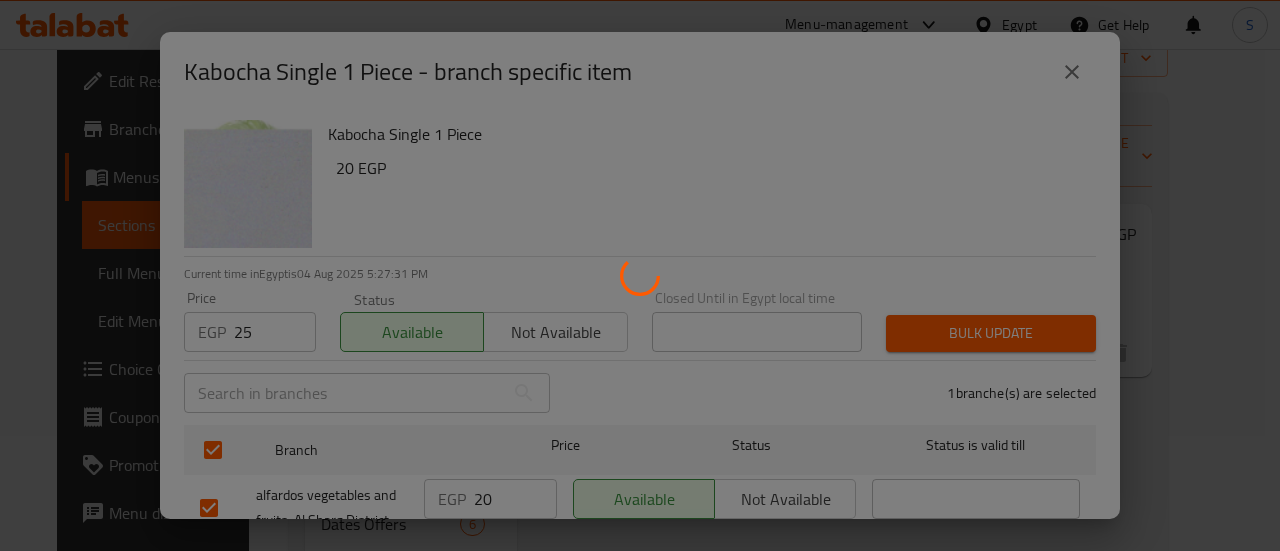 type 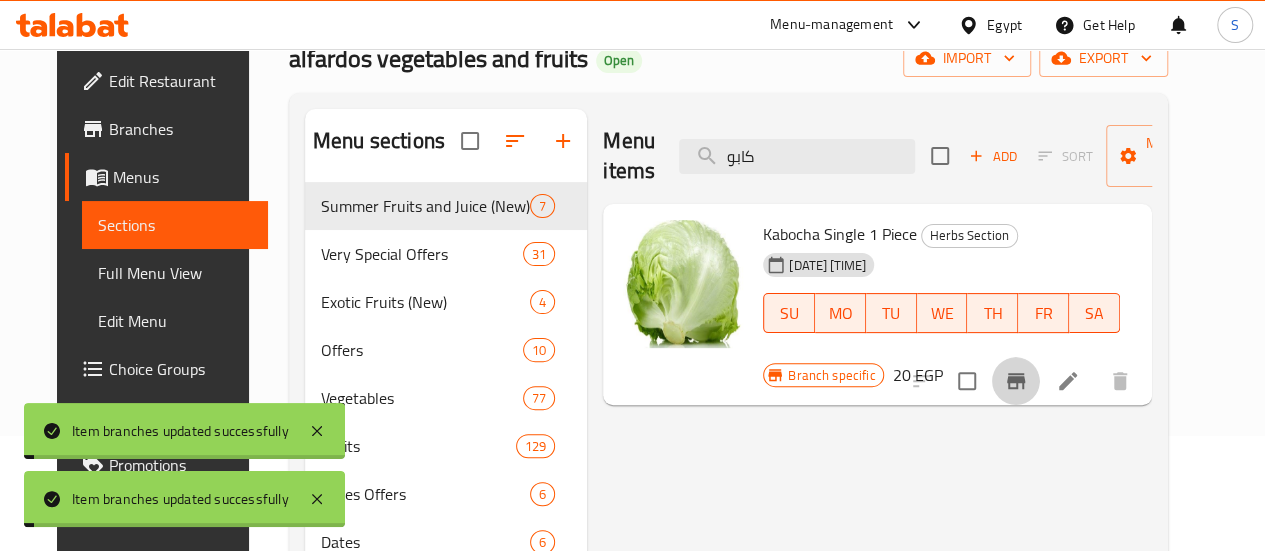 type 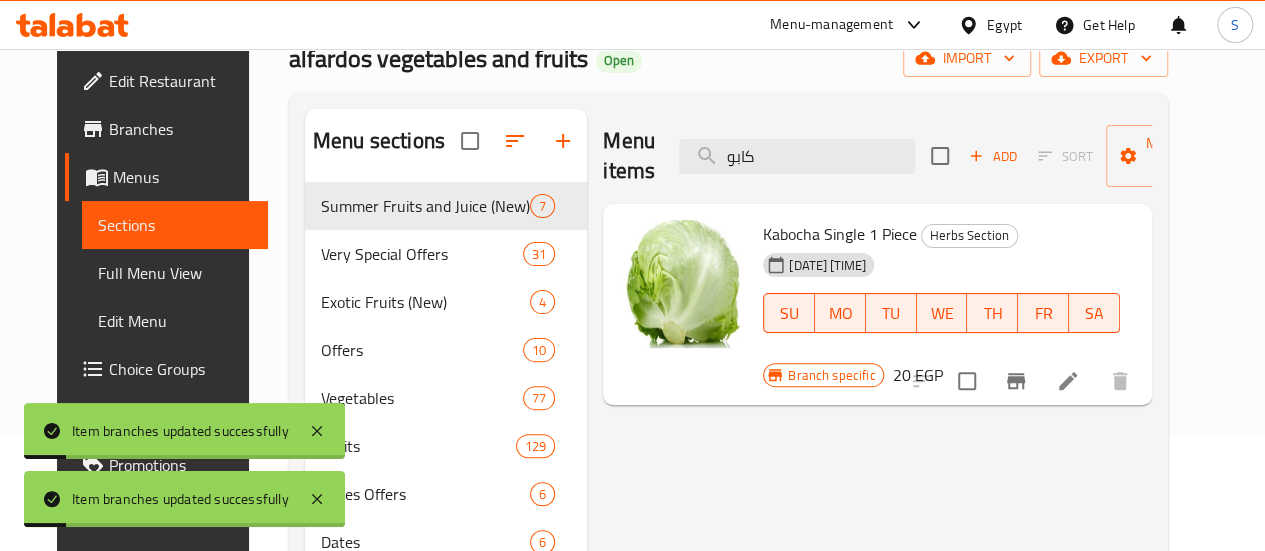 drag, startPoint x: 734, startPoint y: 155, endPoint x: 627, endPoint y: 166, distance: 107.563934 